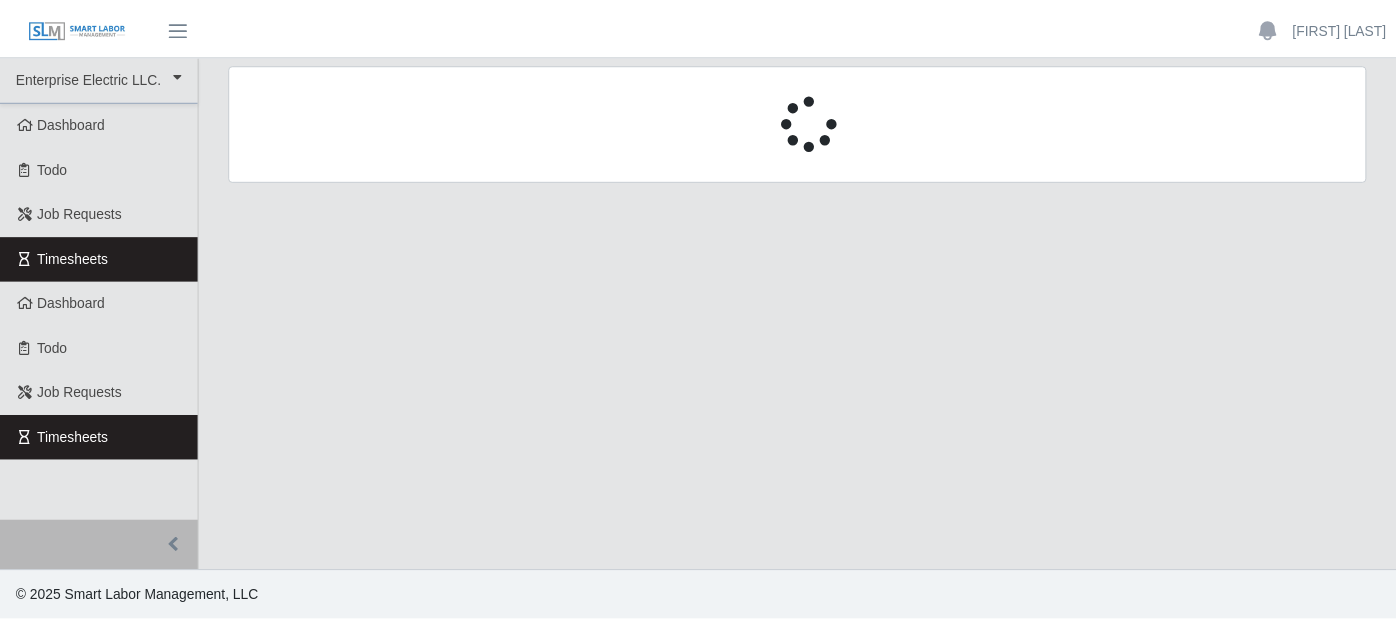 scroll, scrollTop: 0, scrollLeft: 0, axis: both 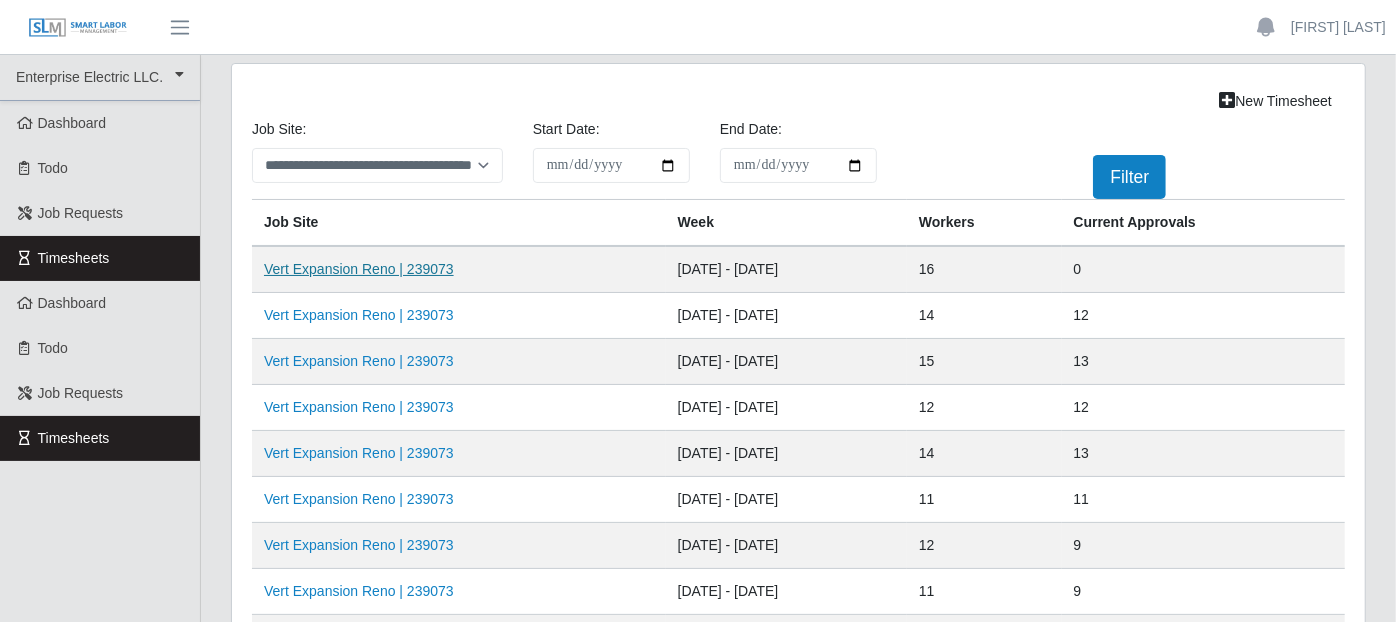 click on "Vert Expansion Reno | 239073" at bounding box center (359, 269) 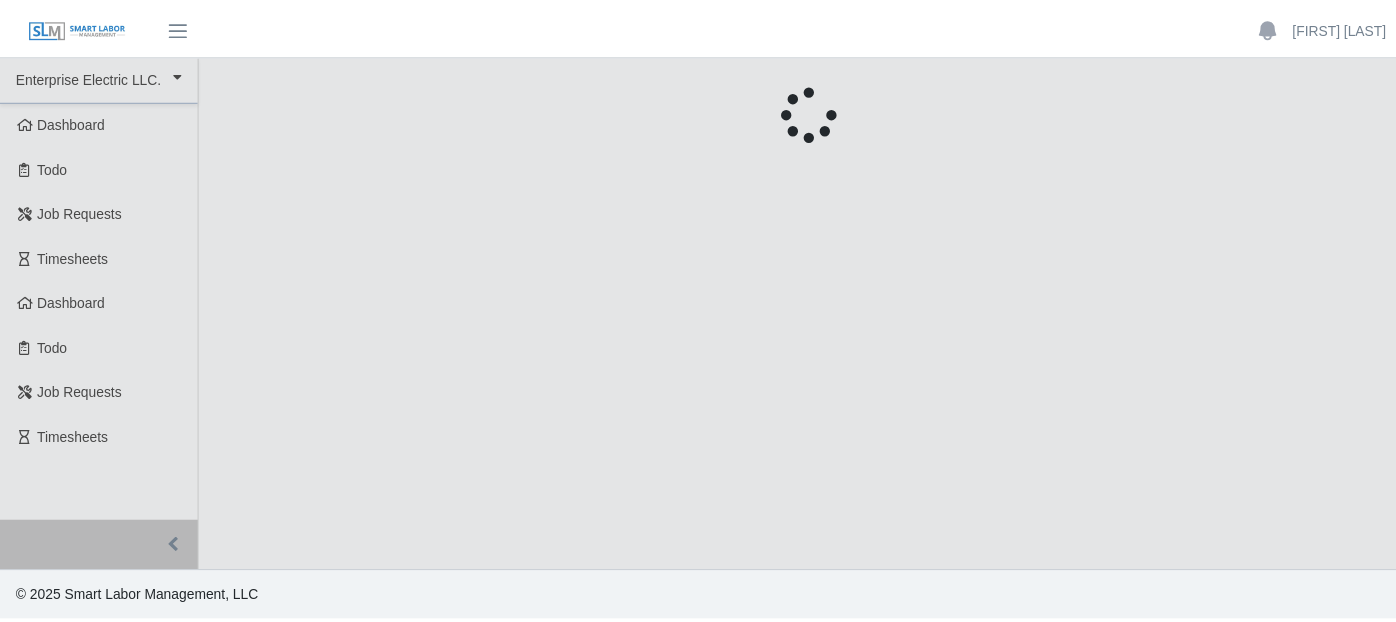 scroll, scrollTop: 0, scrollLeft: 0, axis: both 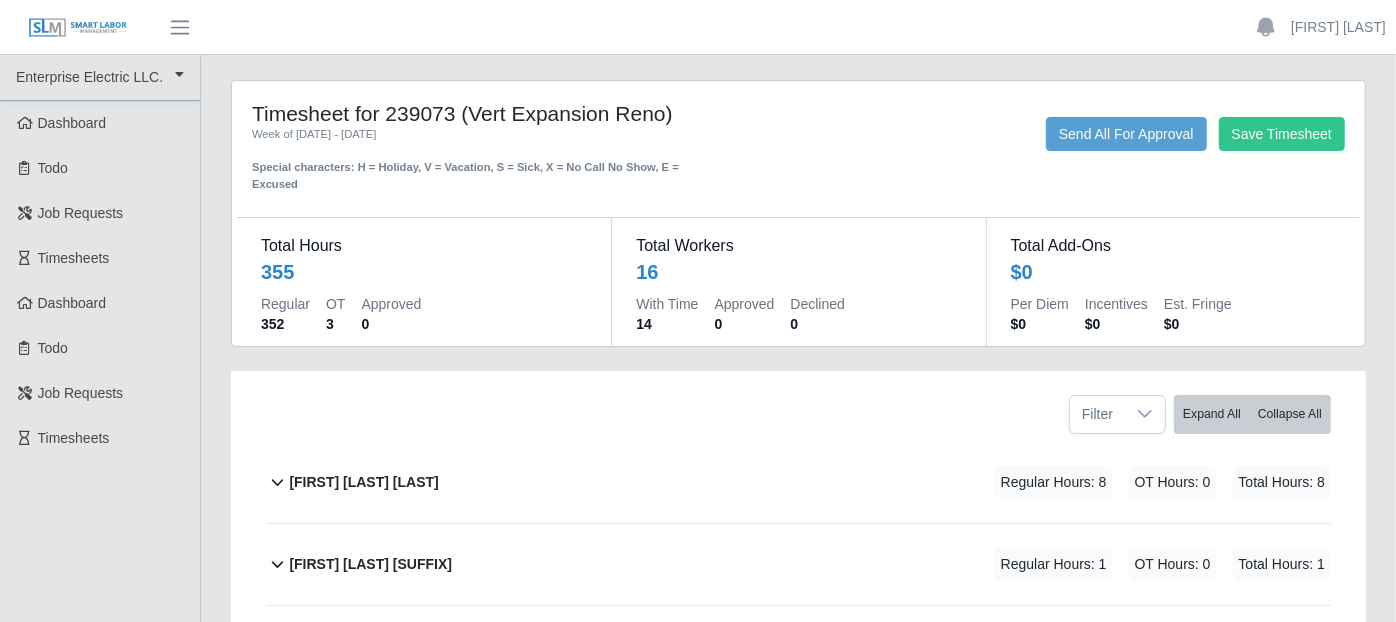 click 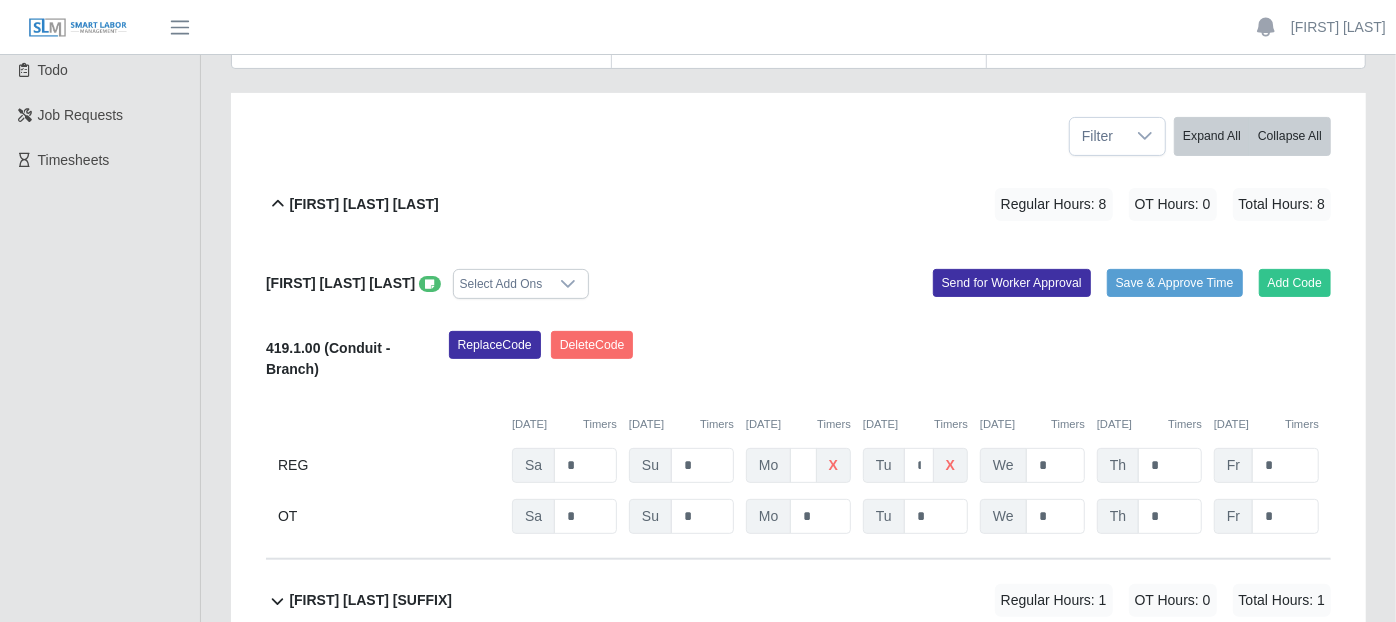 scroll, scrollTop: 333, scrollLeft: 0, axis: vertical 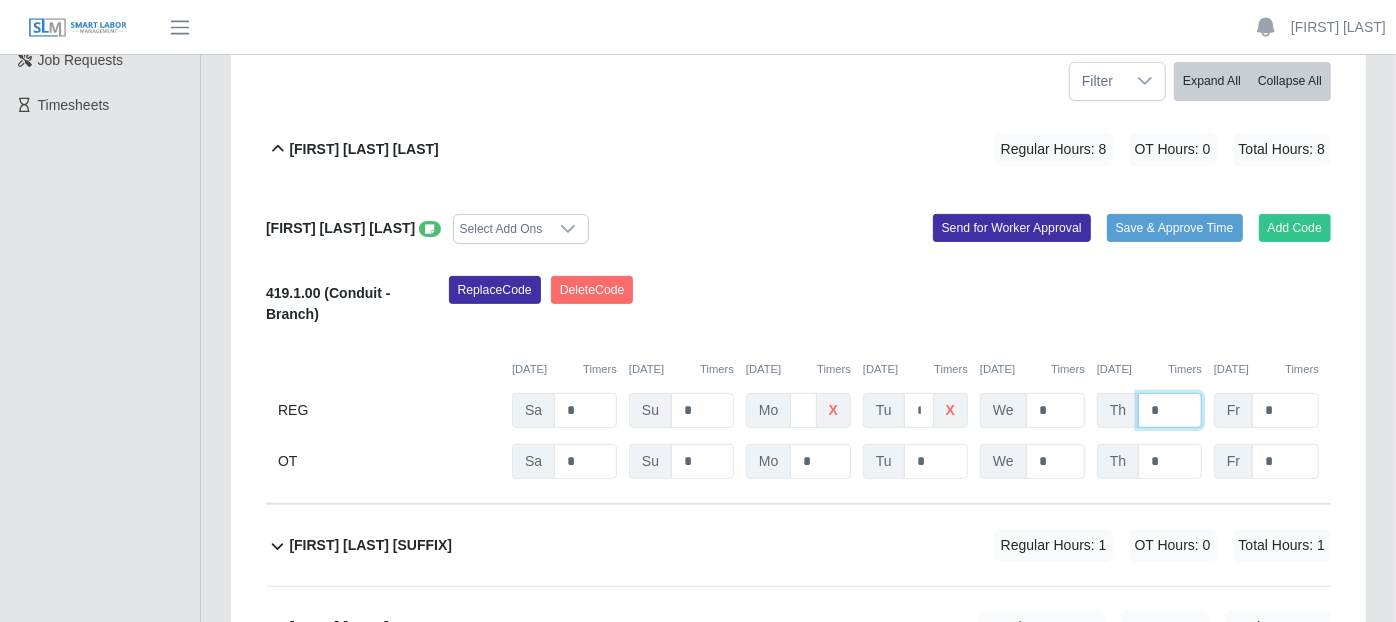 click on "*" at bounding box center (1170, 410) 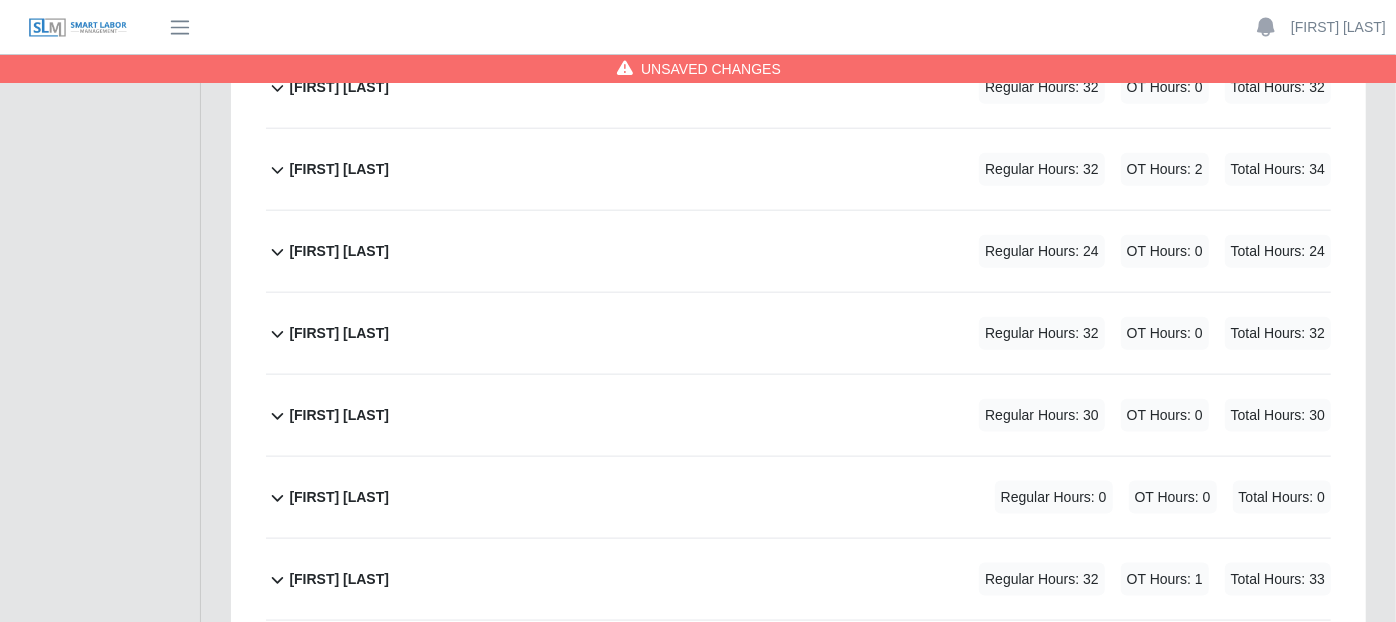 scroll, scrollTop: 1254, scrollLeft: 0, axis: vertical 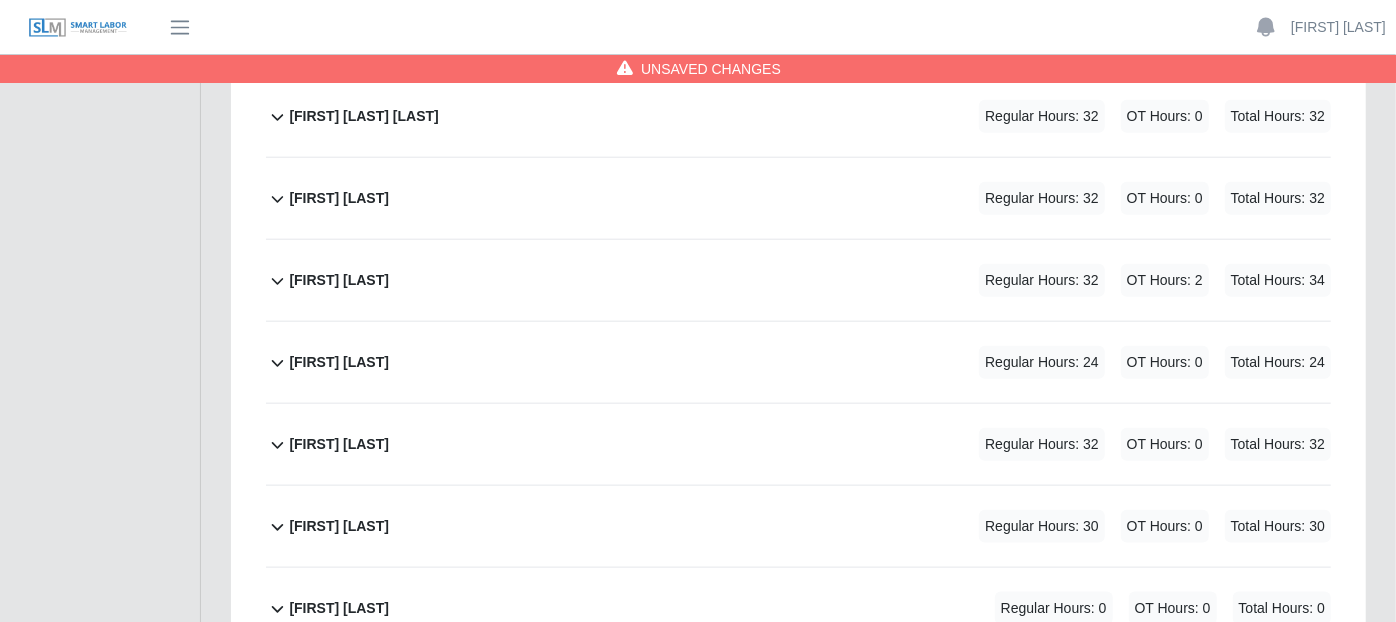 type on "*" 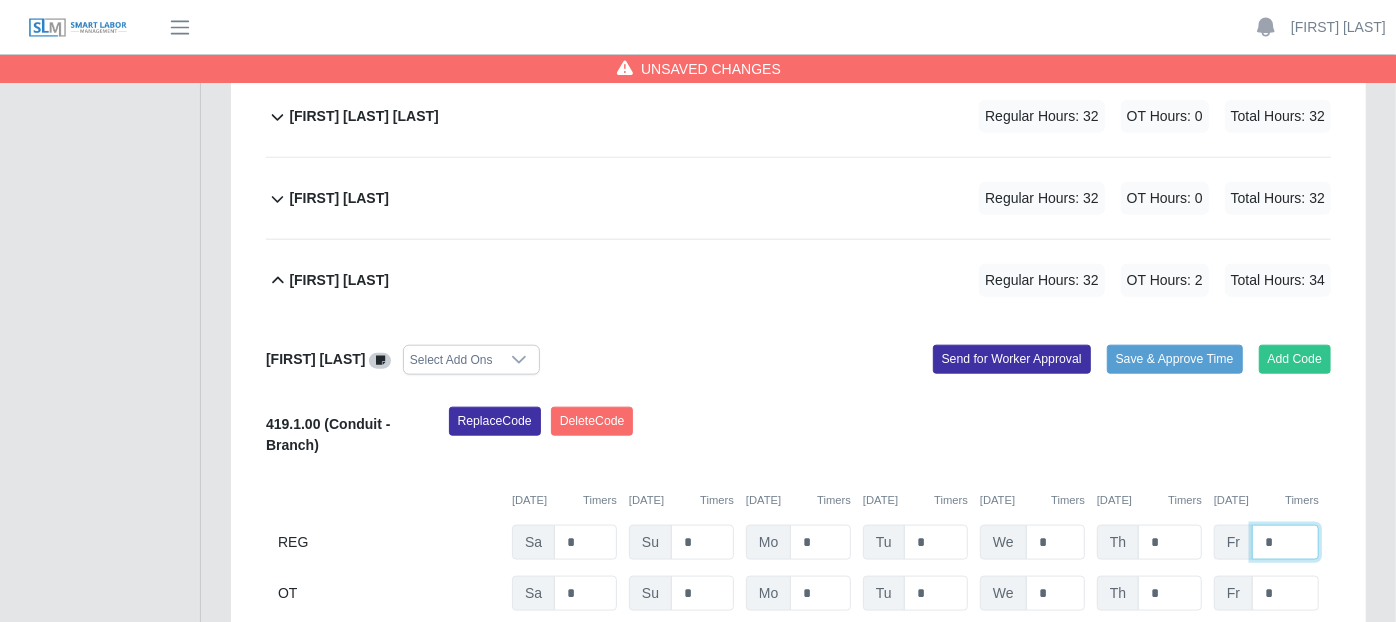 click on "*" at bounding box center [1285, 542] 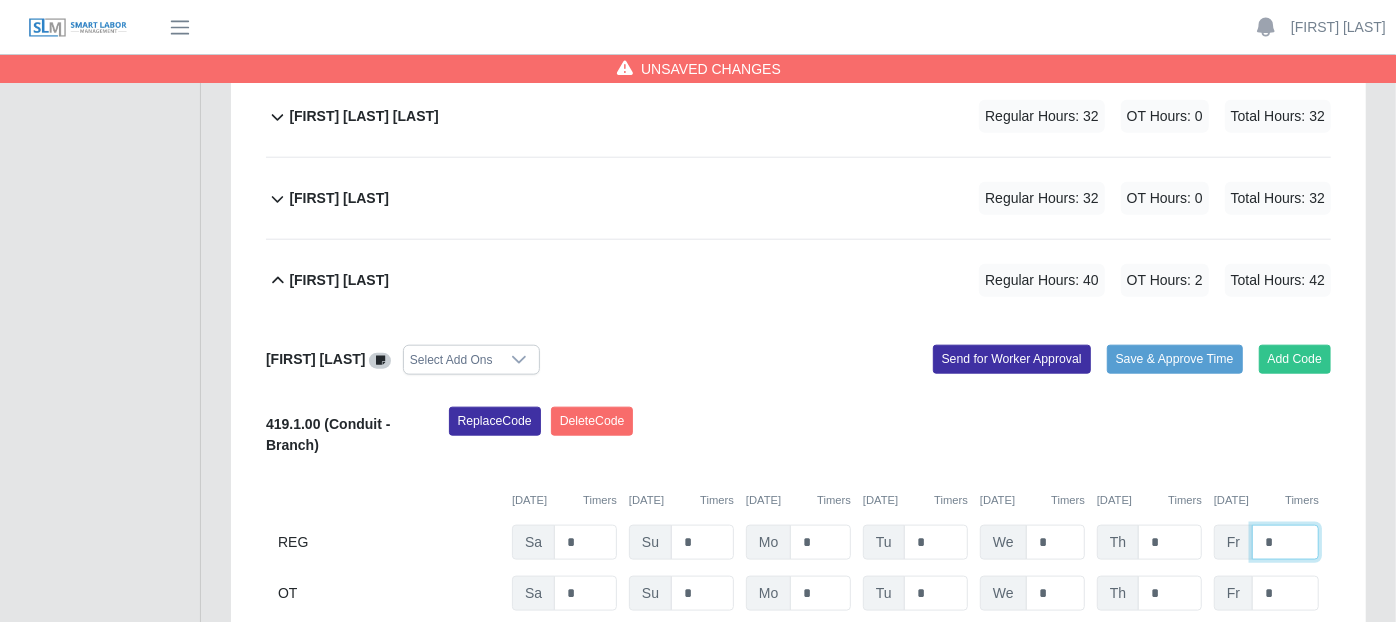 type on "*" 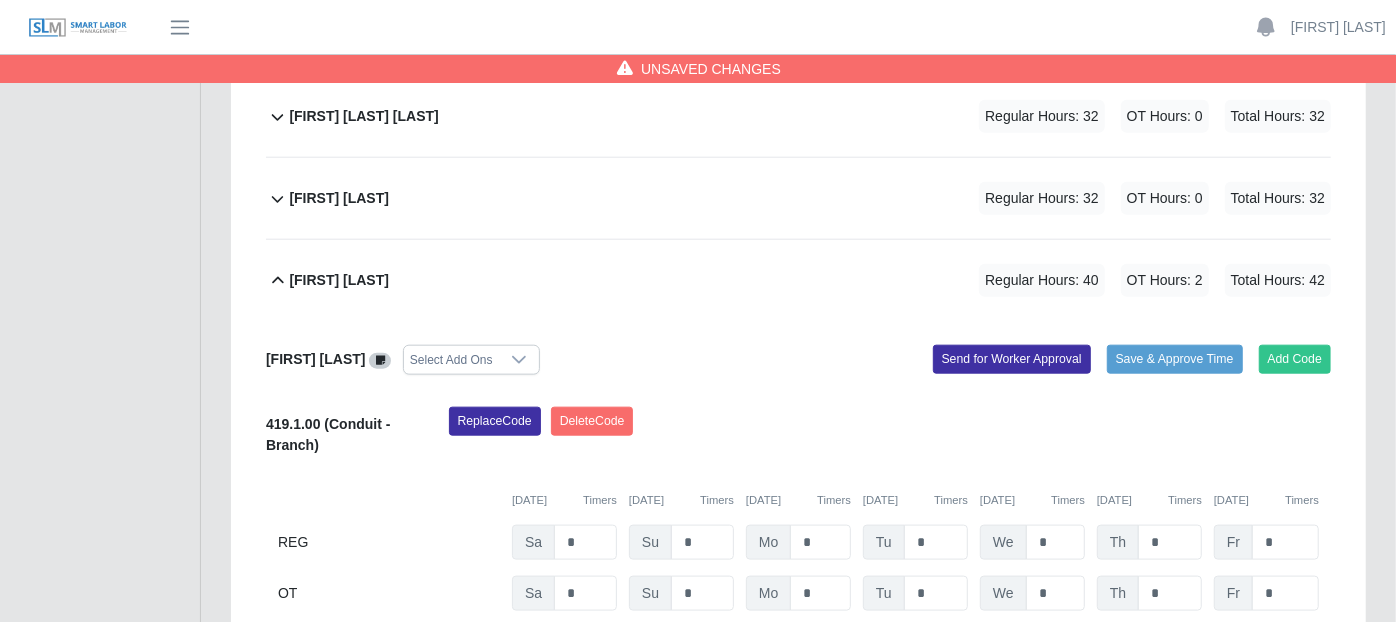 click on "Replace
Code
Delete
Code" at bounding box center [890, 437] 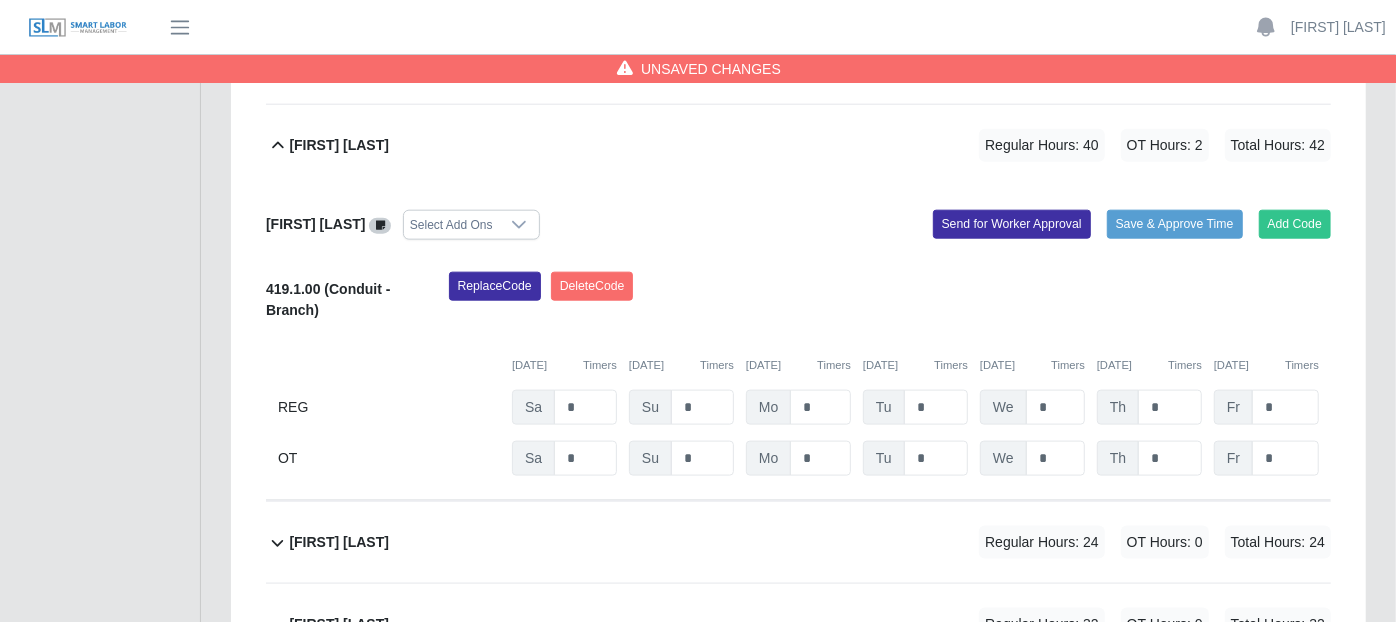 scroll, scrollTop: 1901, scrollLeft: 0, axis: vertical 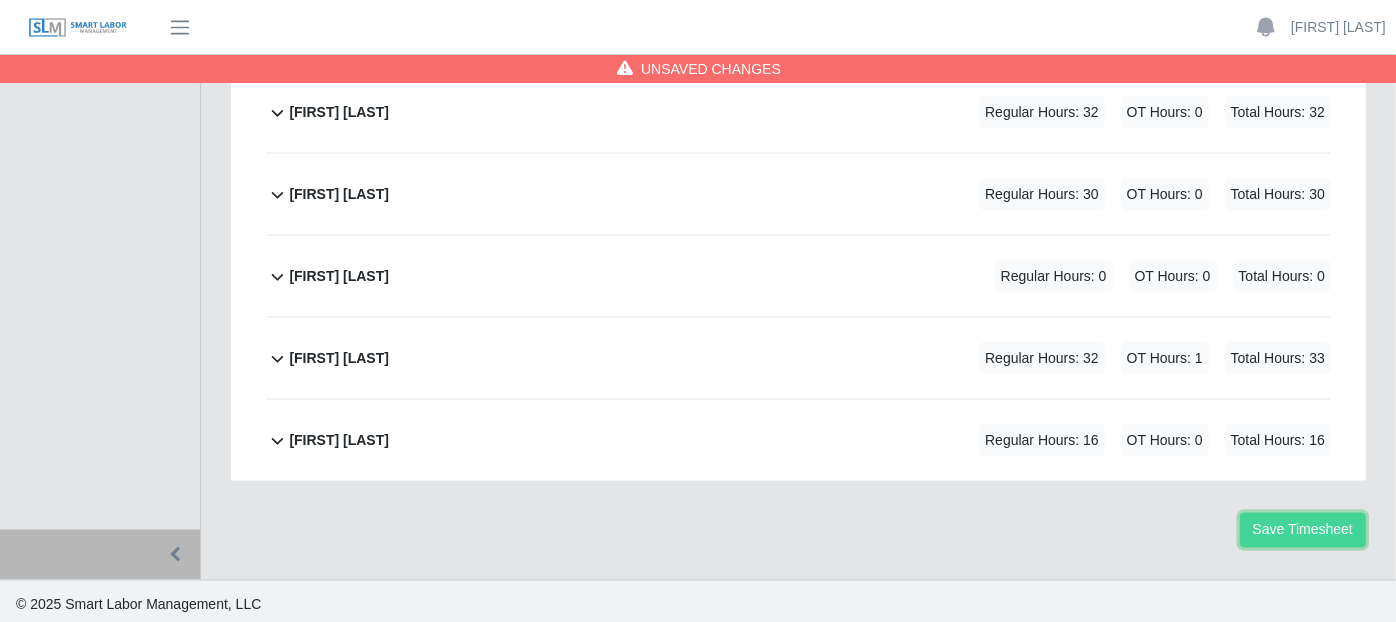 click on "Save
Timesheet" at bounding box center [1303, 530] 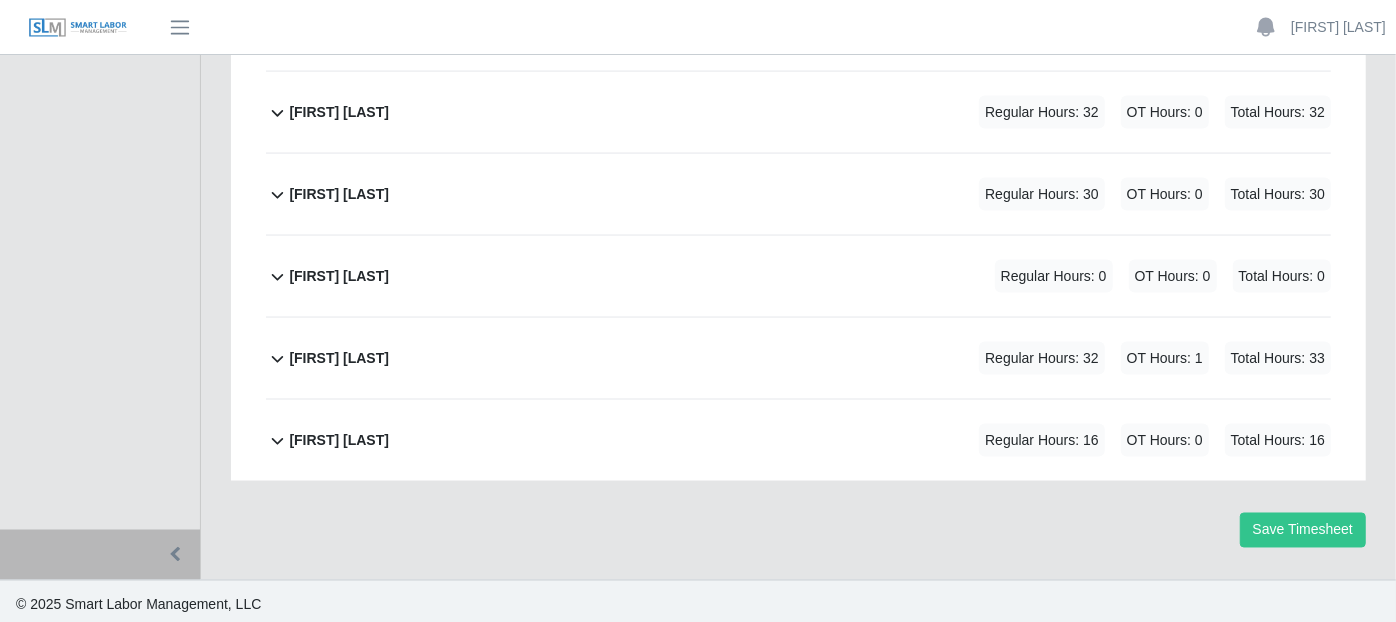 click on "Save
Timesheet" at bounding box center [798, 530] 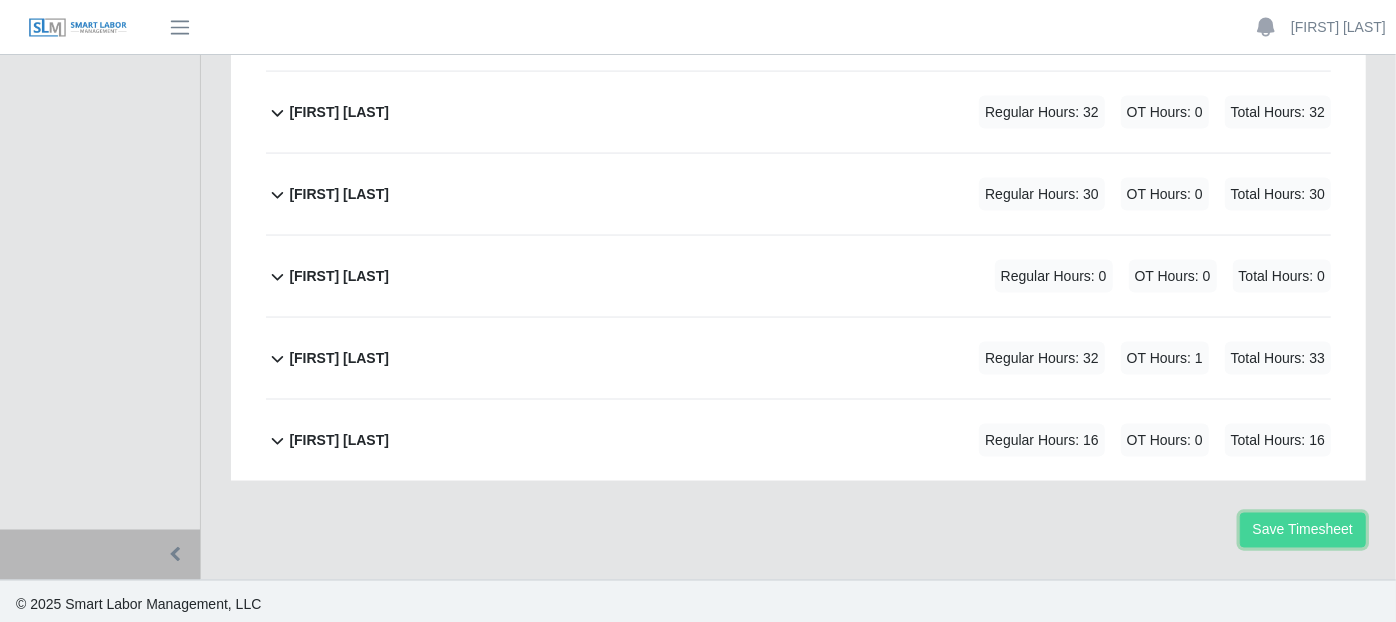 click on "Save
Timesheet" at bounding box center (1303, 530) 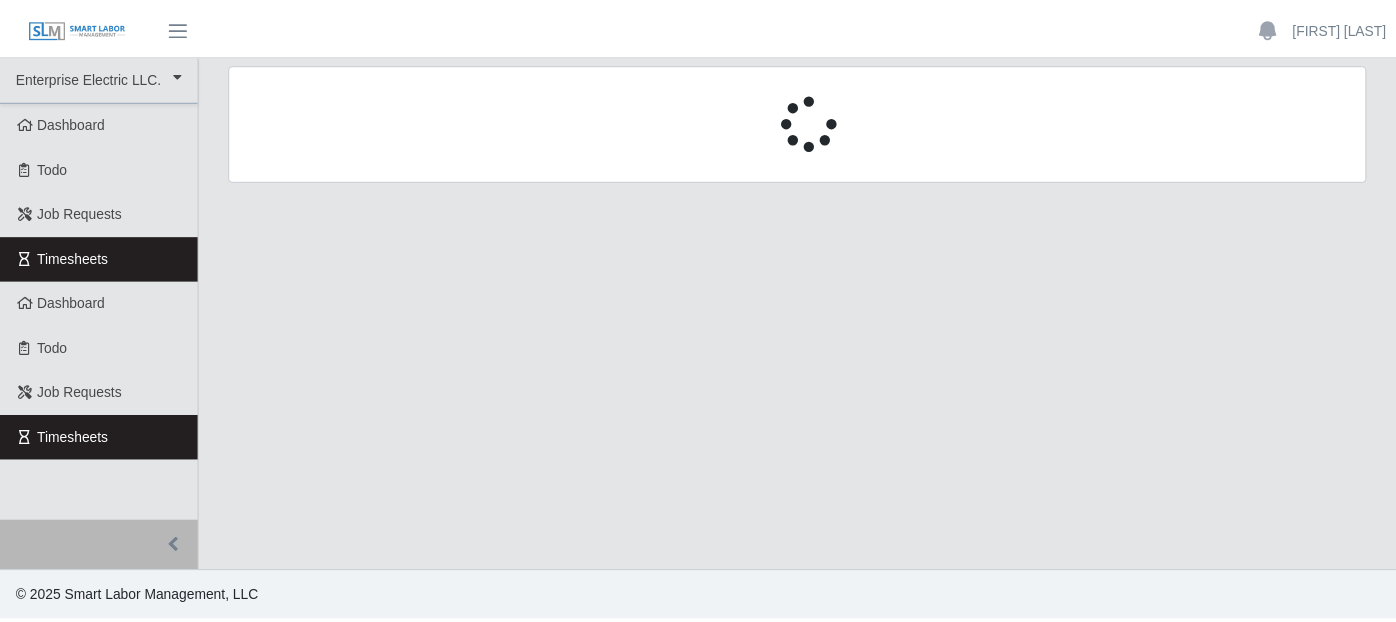 scroll, scrollTop: 0, scrollLeft: 0, axis: both 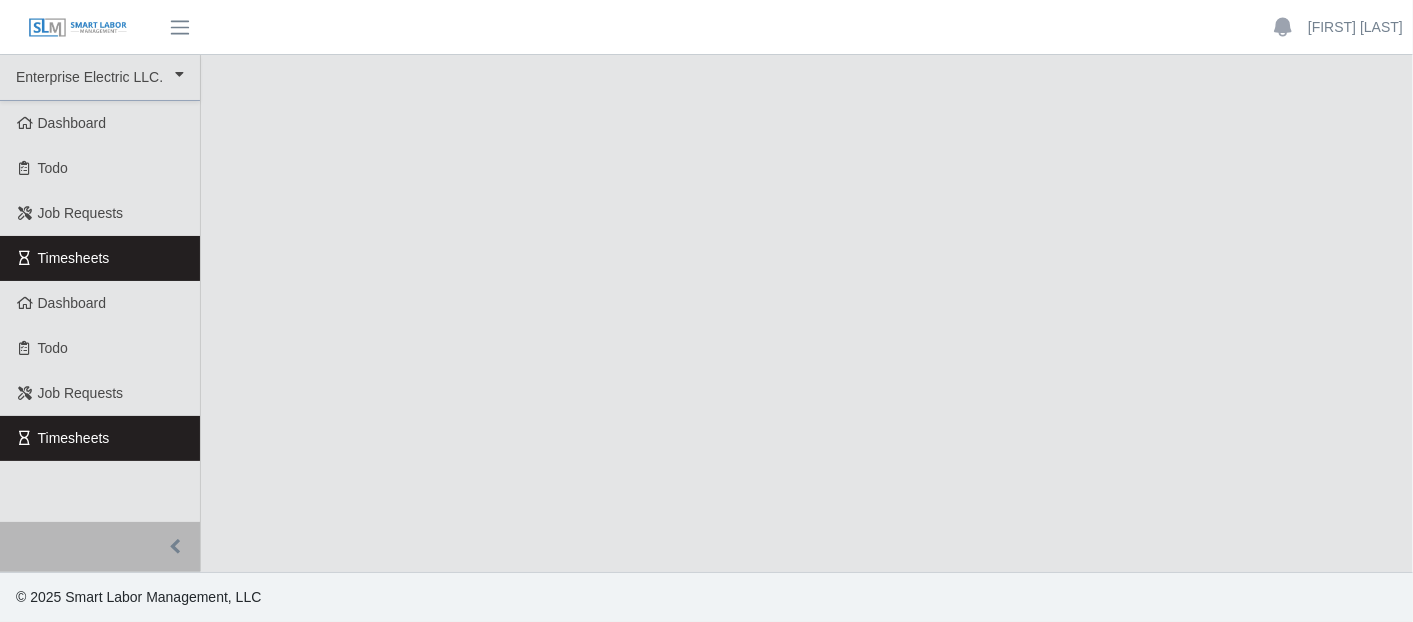 select on "***" 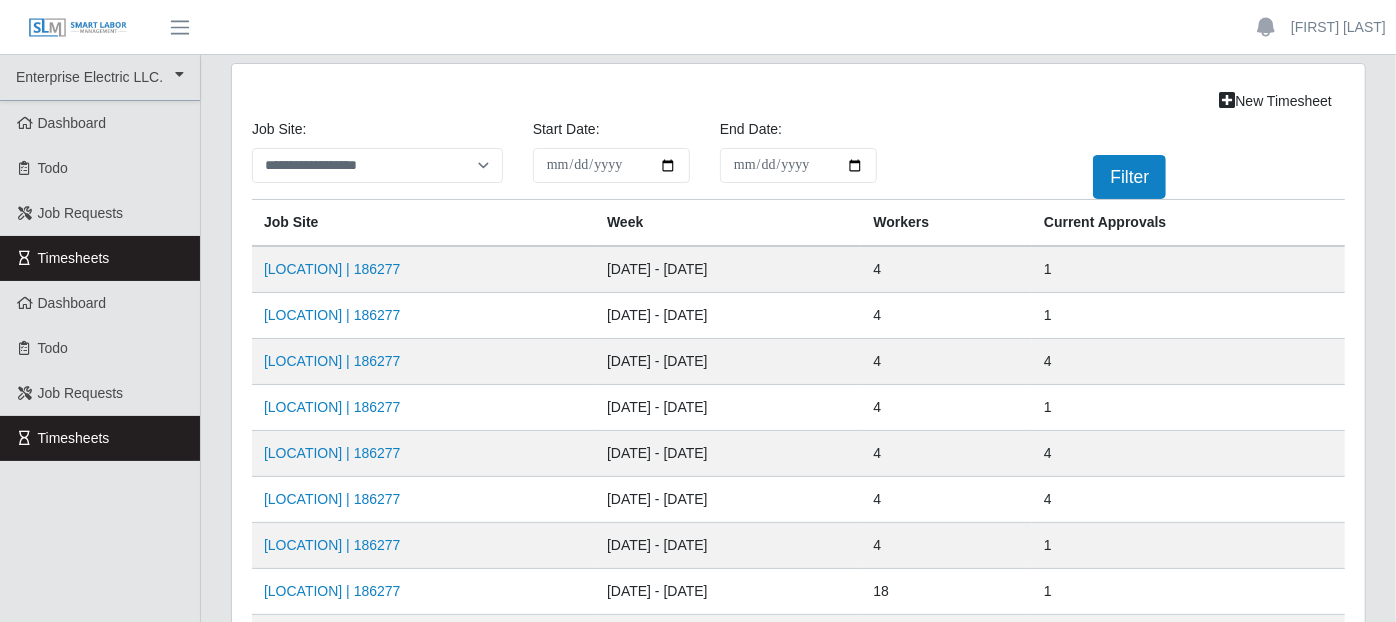 click on "Timesheets" at bounding box center [100, 258] 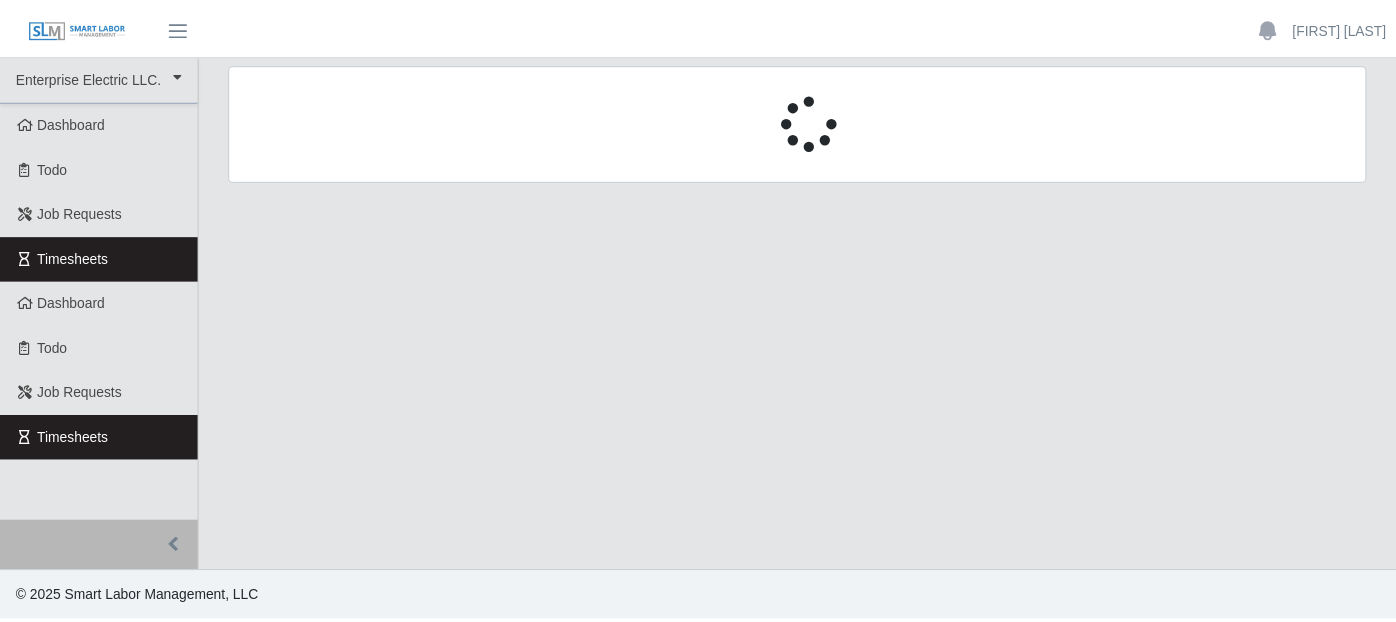 scroll, scrollTop: 0, scrollLeft: 0, axis: both 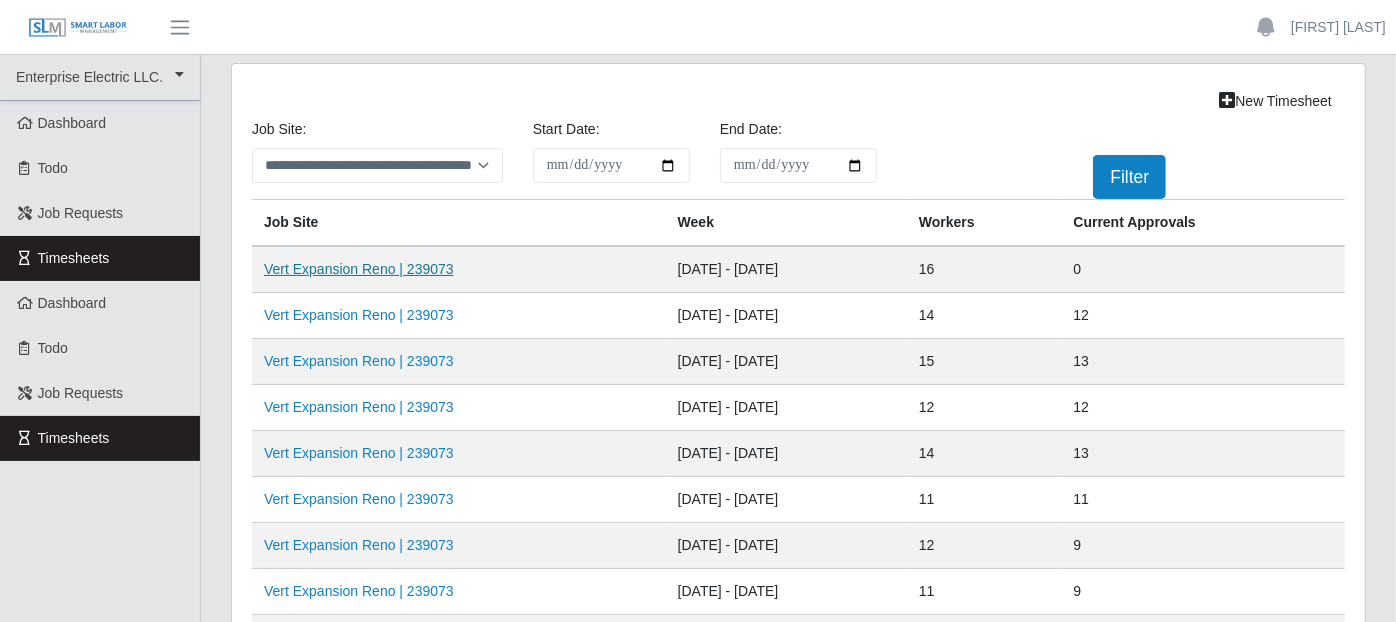 click on "Vert Expansion Reno | 239073" at bounding box center [359, 269] 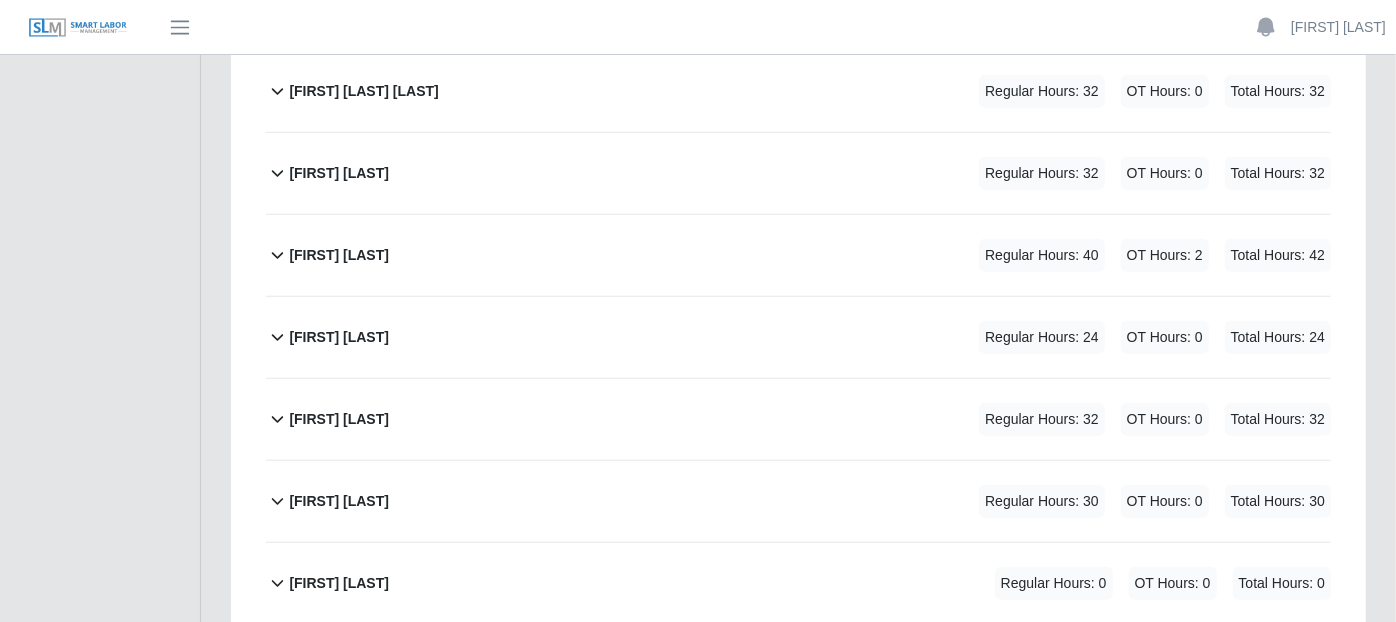 scroll, scrollTop: 1000, scrollLeft: 0, axis: vertical 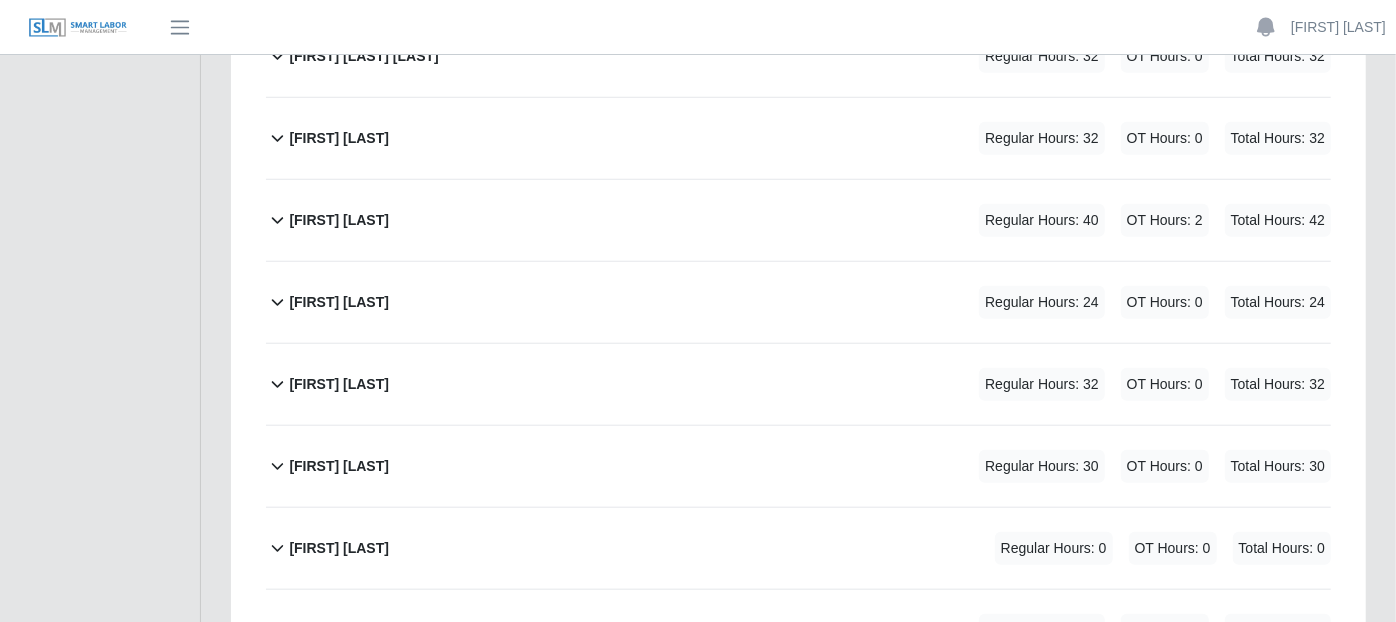click 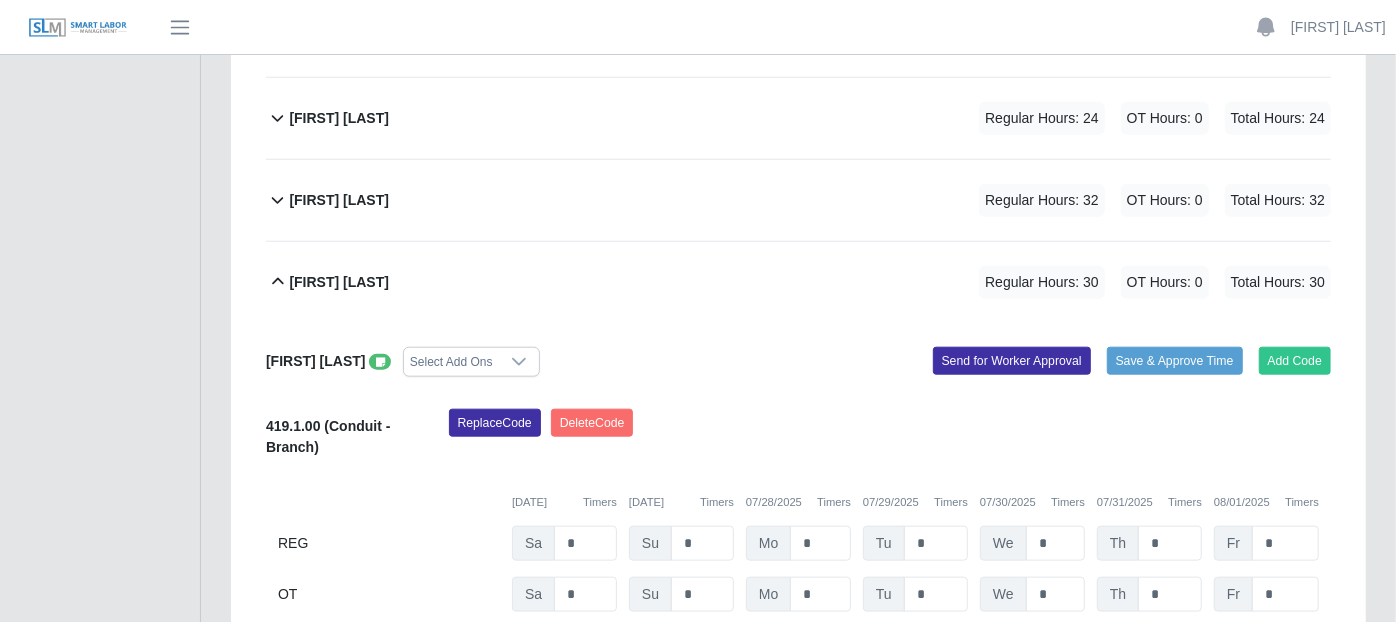 scroll, scrollTop: 1222, scrollLeft: 0, axis: vertical 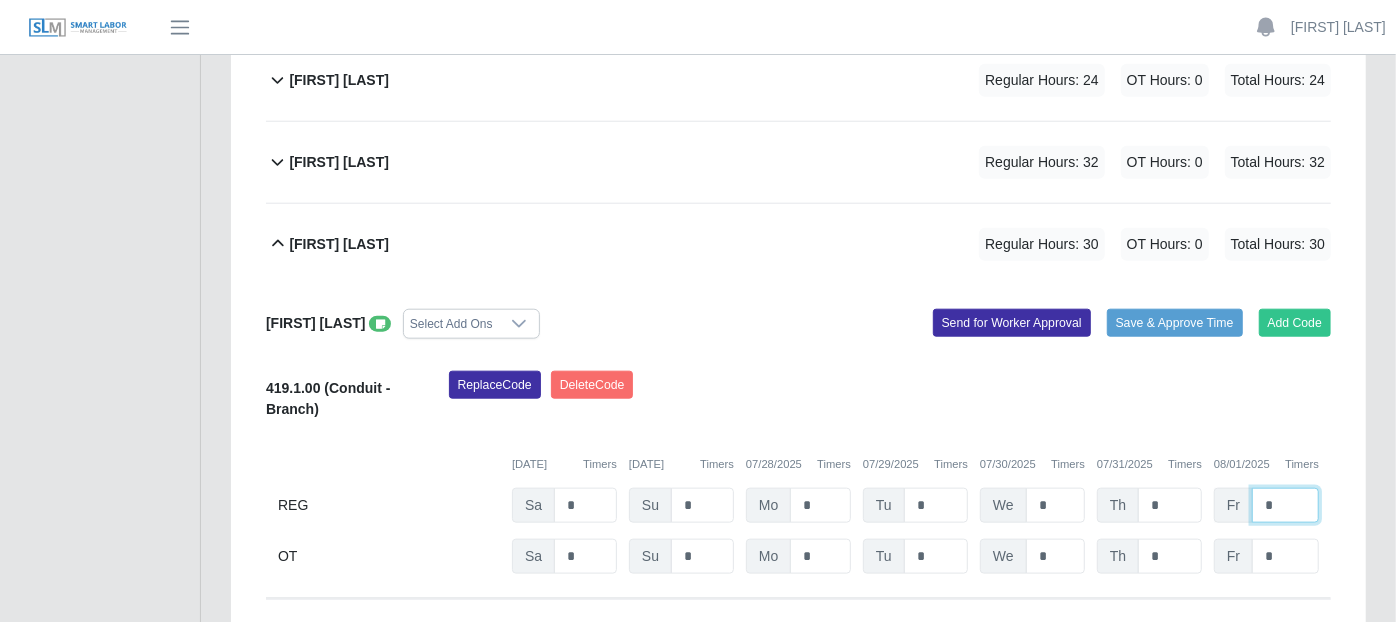 click on "*" at bounding box center (1285, 505) 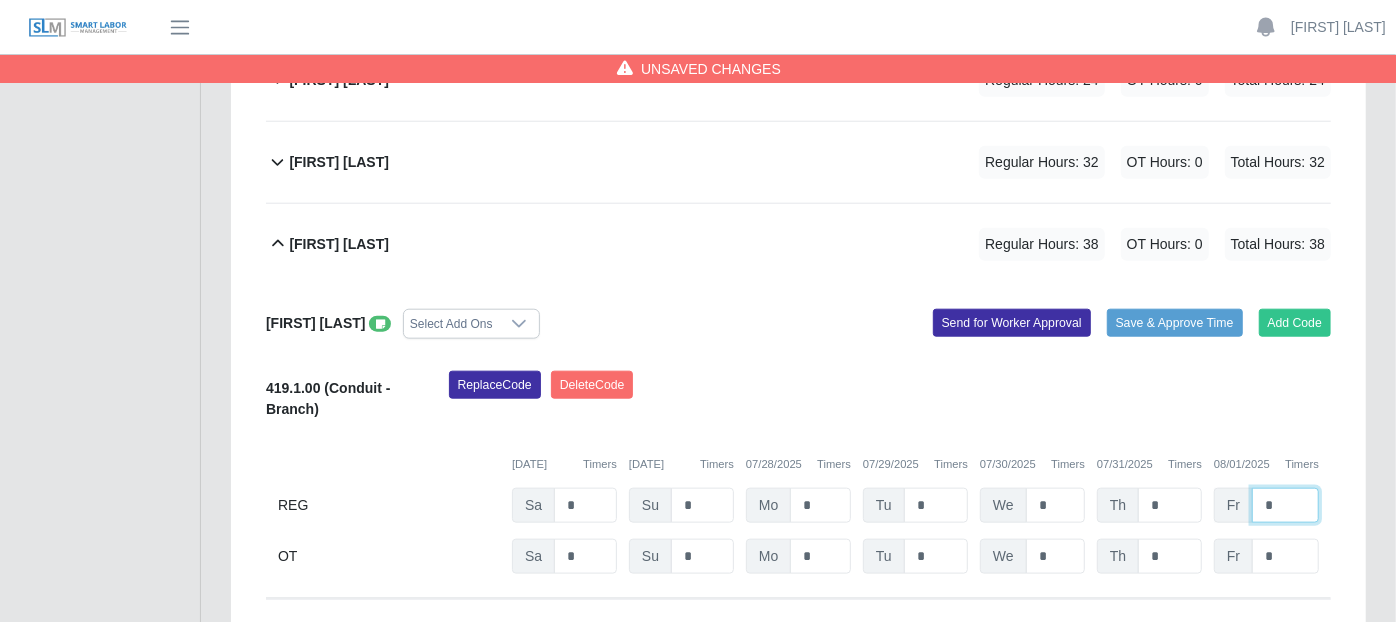 type on "*" 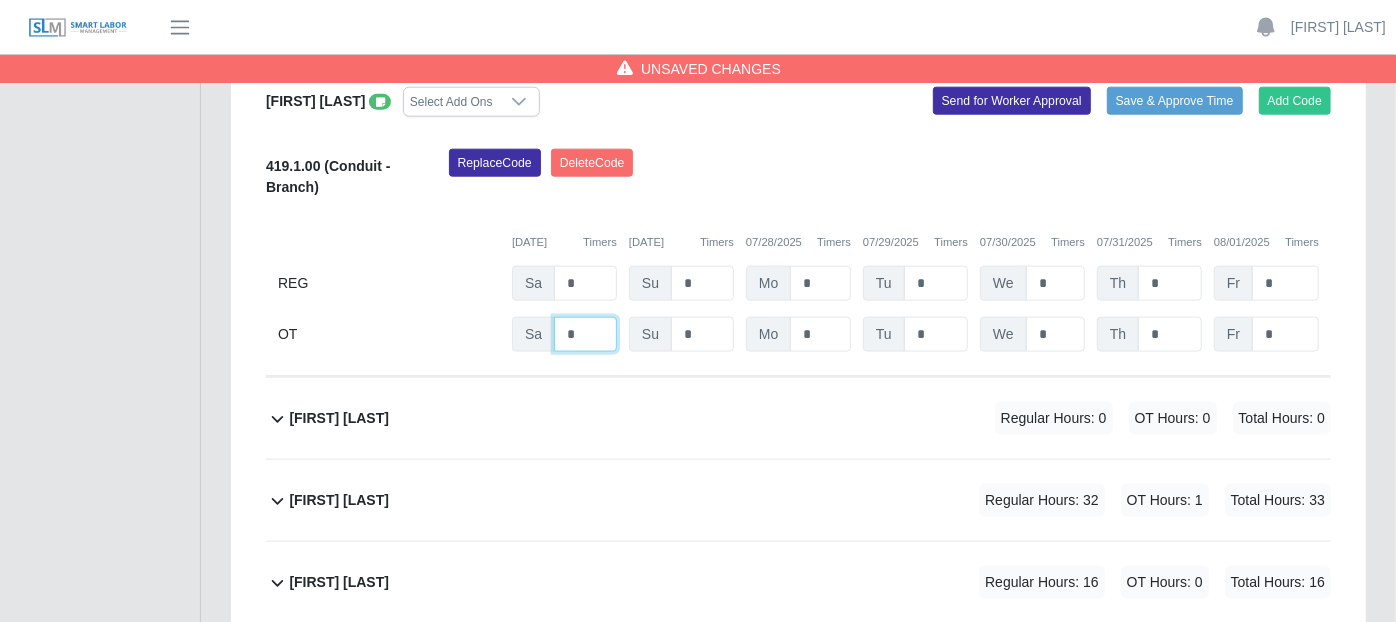 scroll, scrollTop: 1555, scrollLeft: 0, axis: vertical 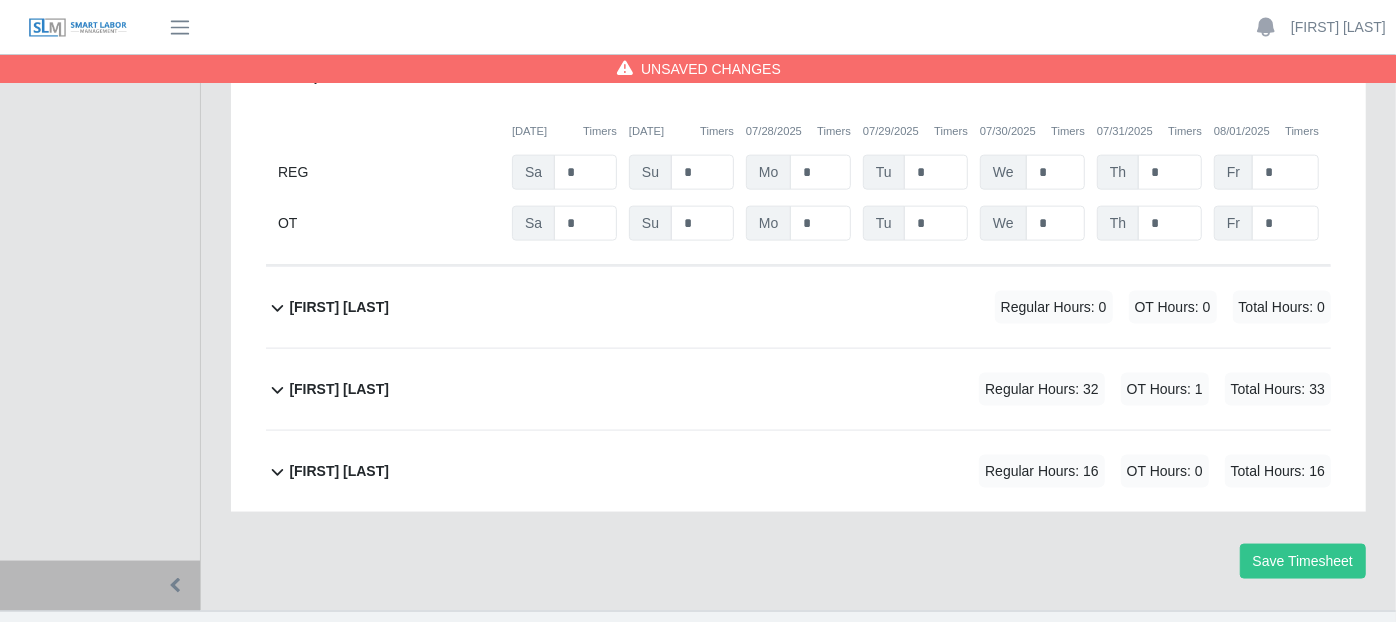 click 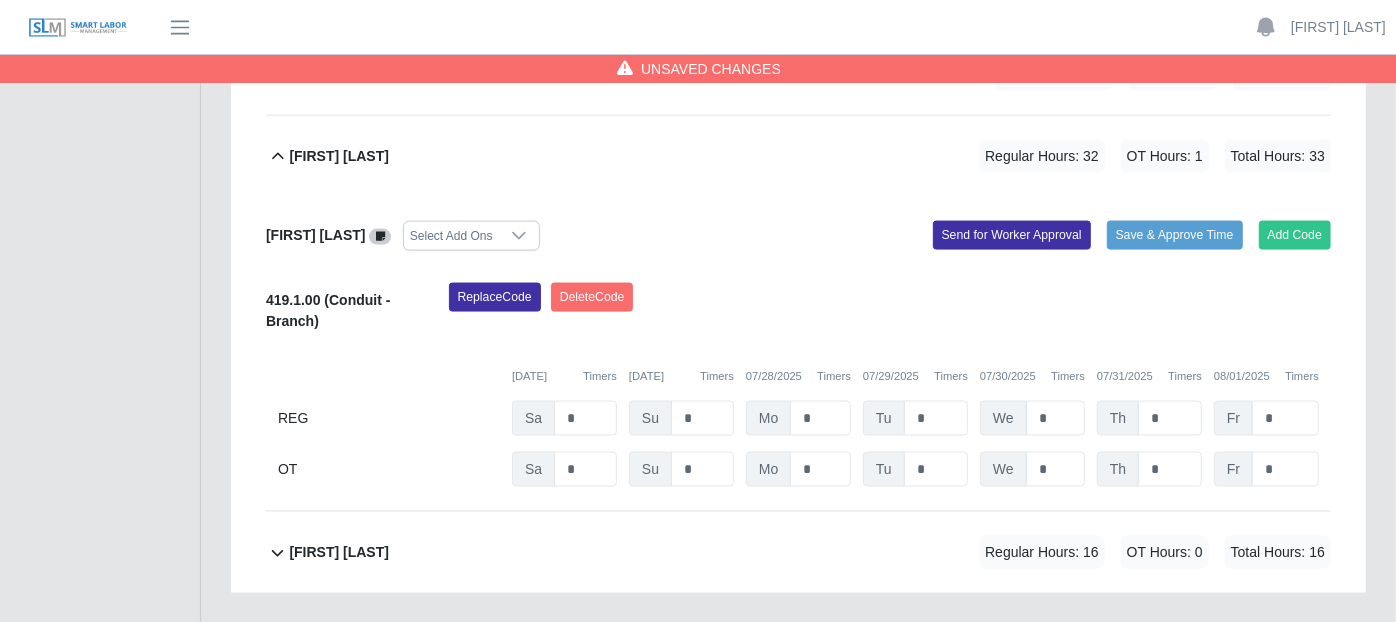 scroll, scrollTop: 1869, scrollLeft: 0, axis: vertical 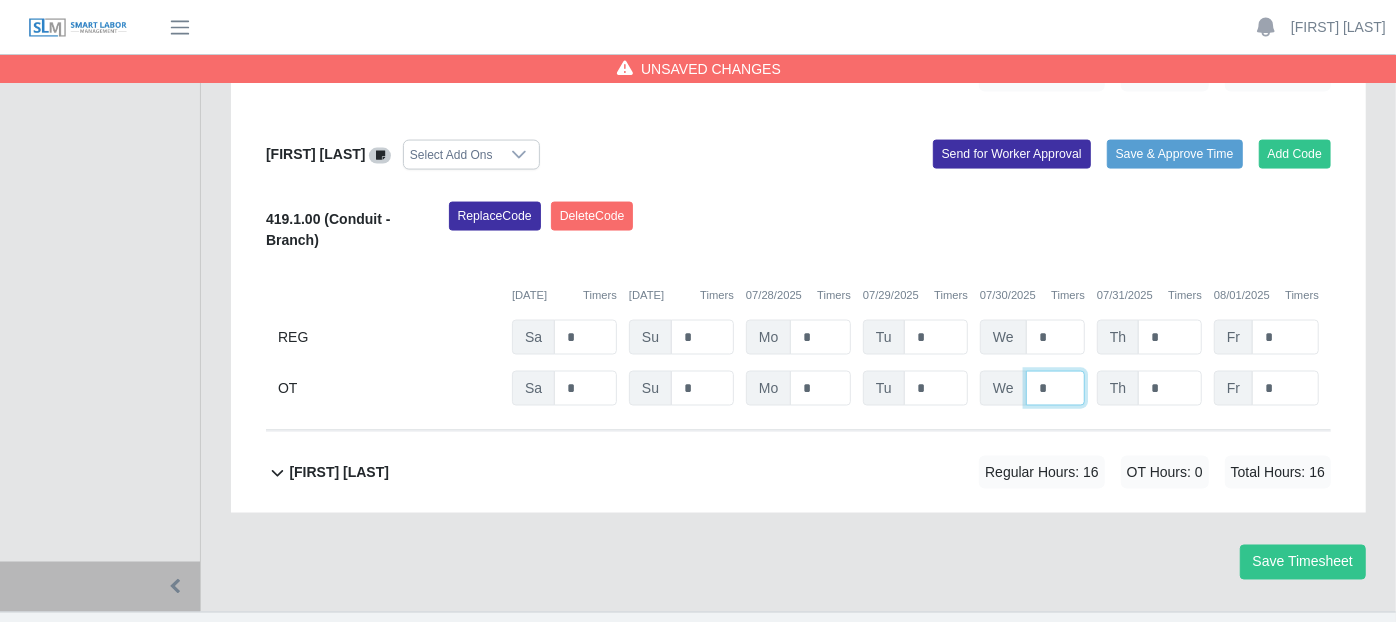 click on "*" at bounding box center (0, 0) 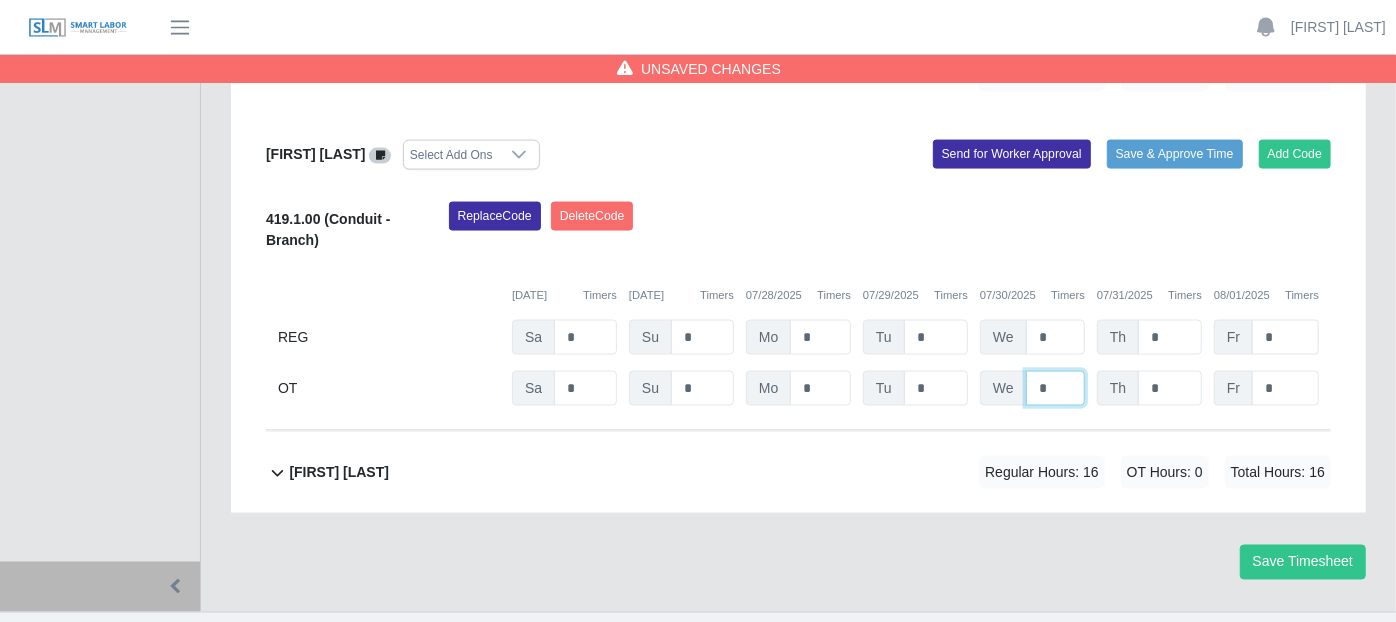 type on "*" 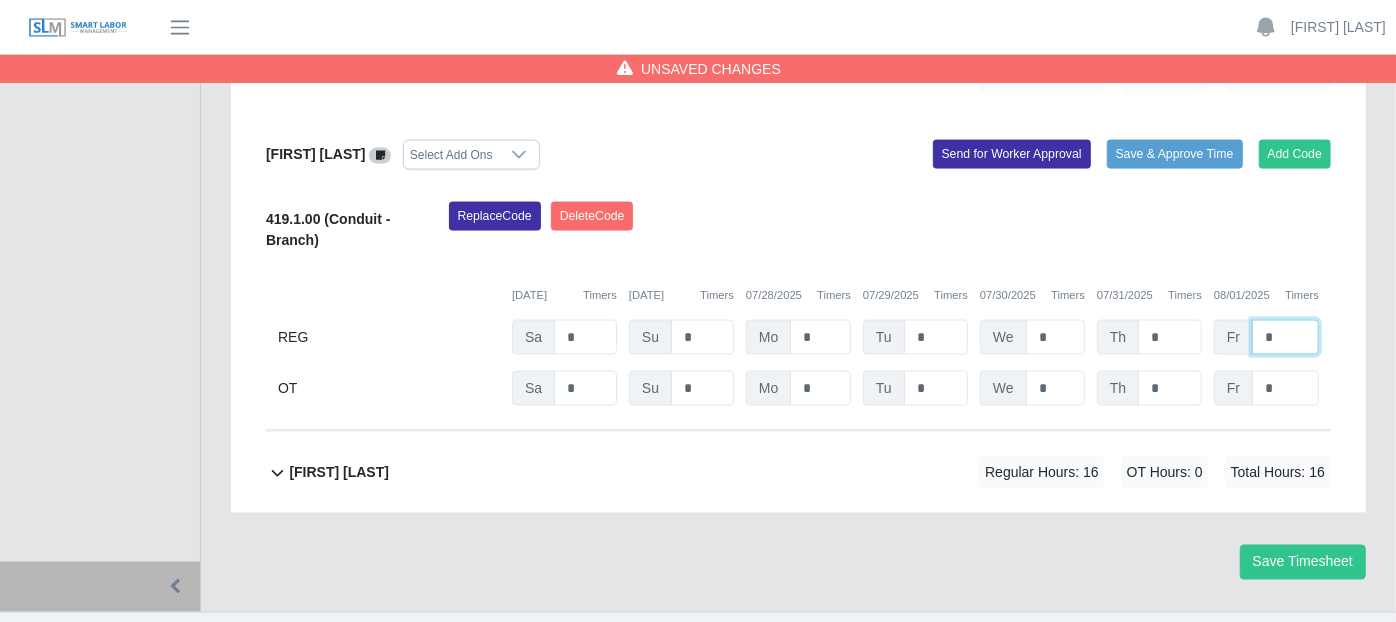 click on "*" at bounding box center [1285, 337] 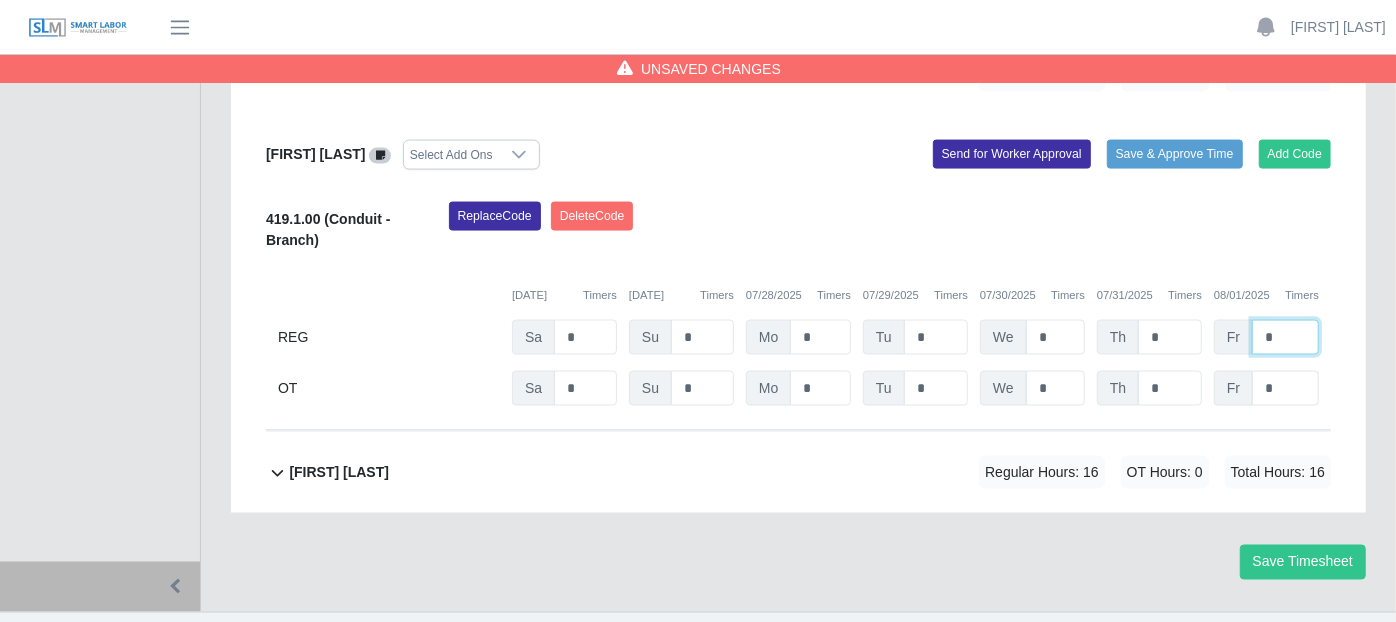 type on "*" 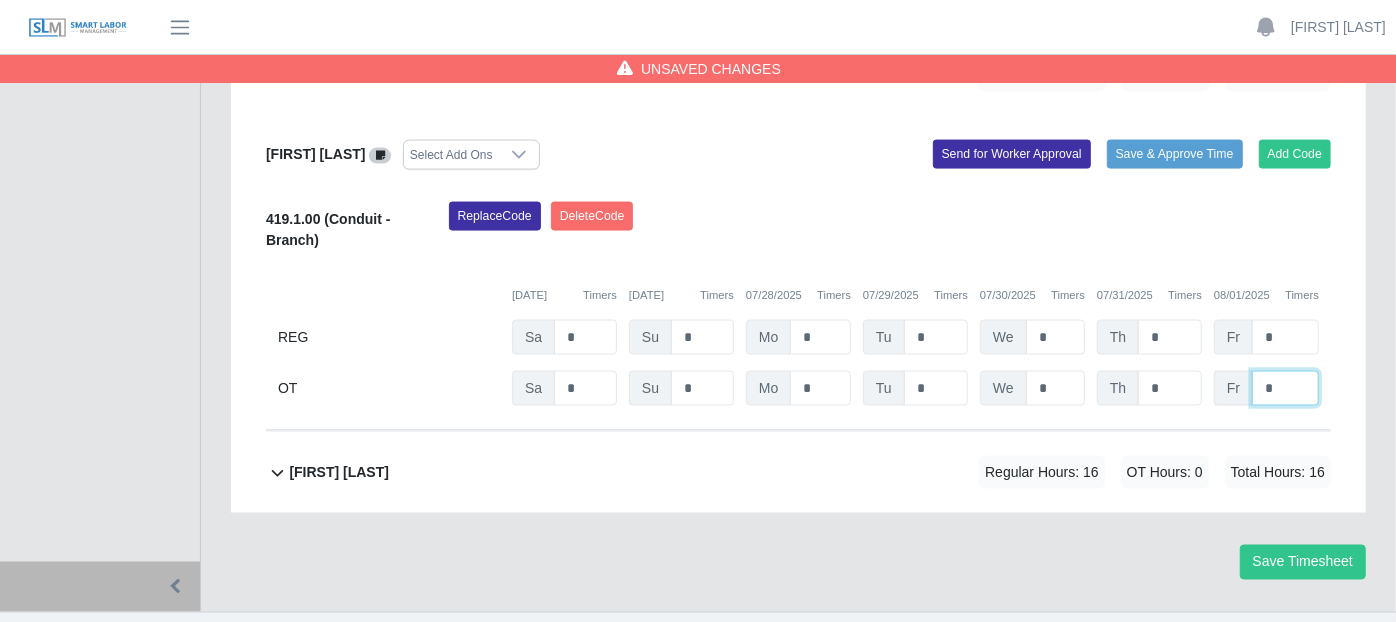 click on "*" at bounding box center (0, 0) 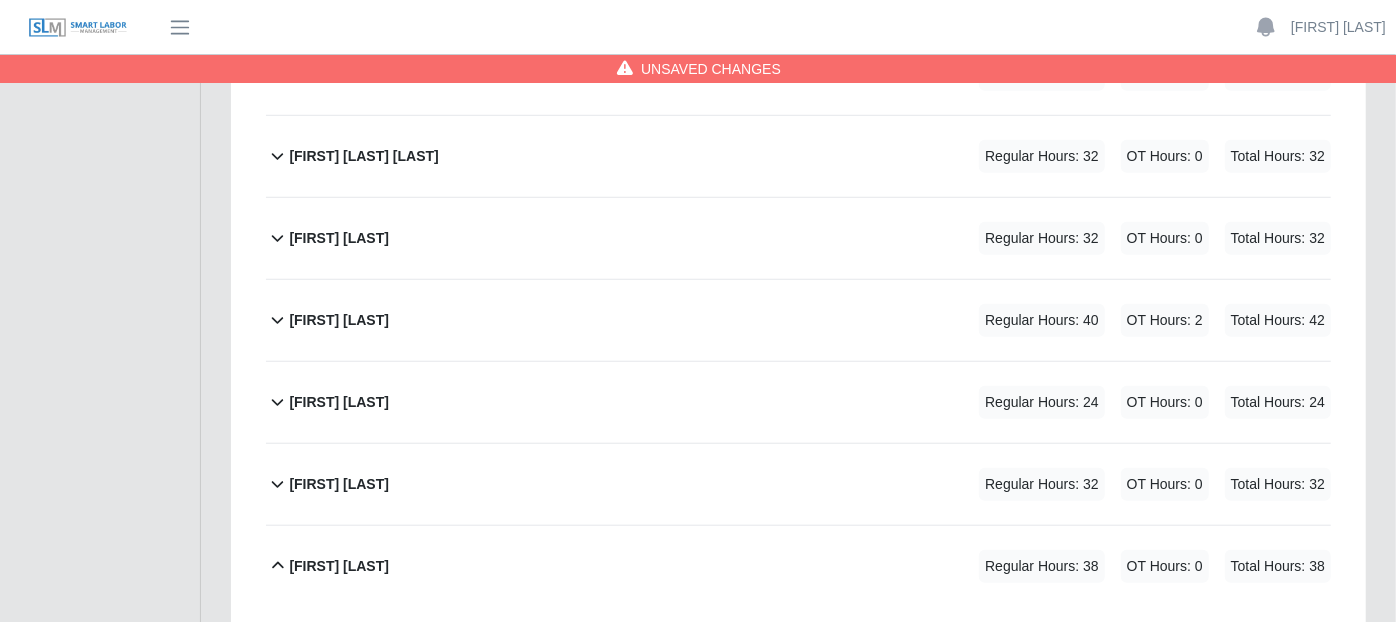 scroll, scrollTop: 869, scrollLeft: 0, axis: vertical 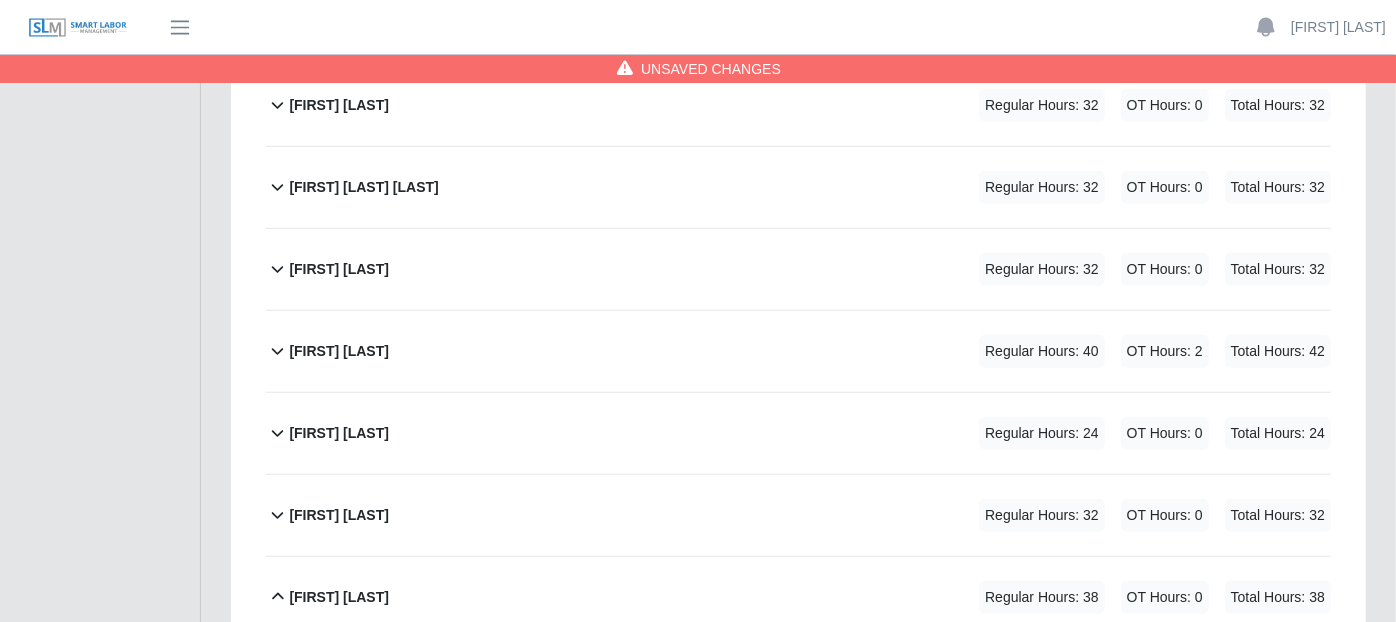 click 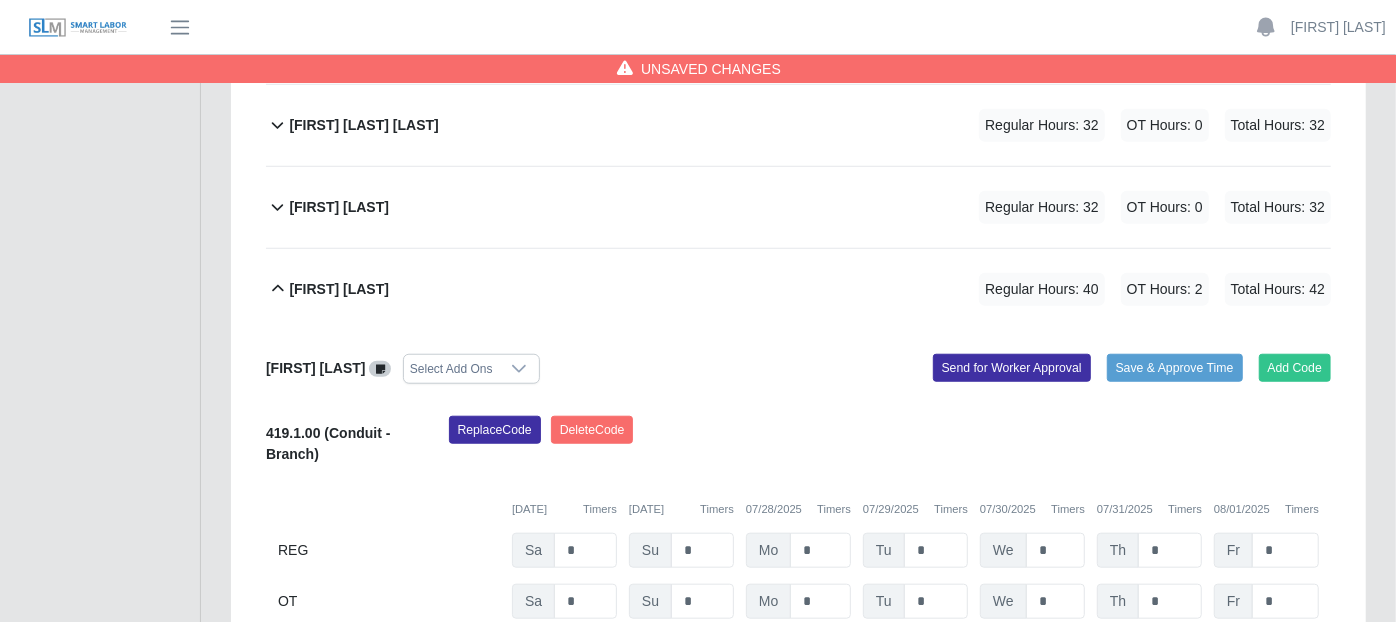 scroll, scrollTop: 980, scrollLeft: 0, axis: vertical 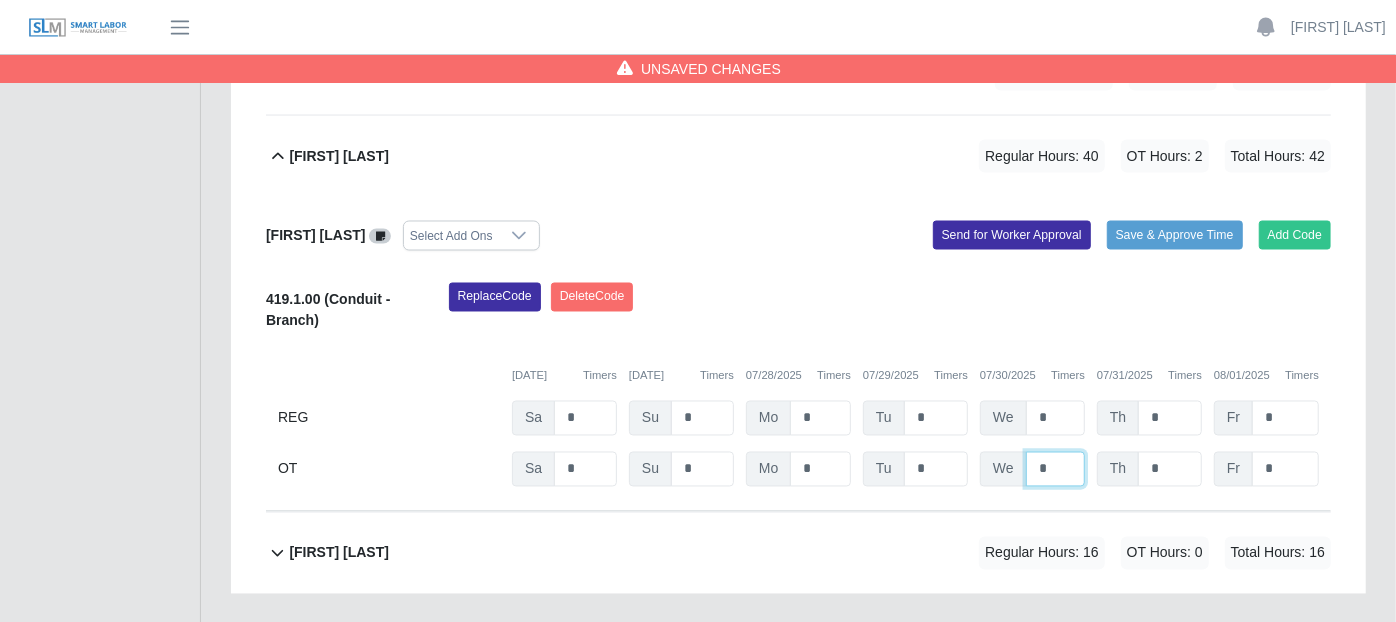 click on "*" at bounding box center (0, 0) 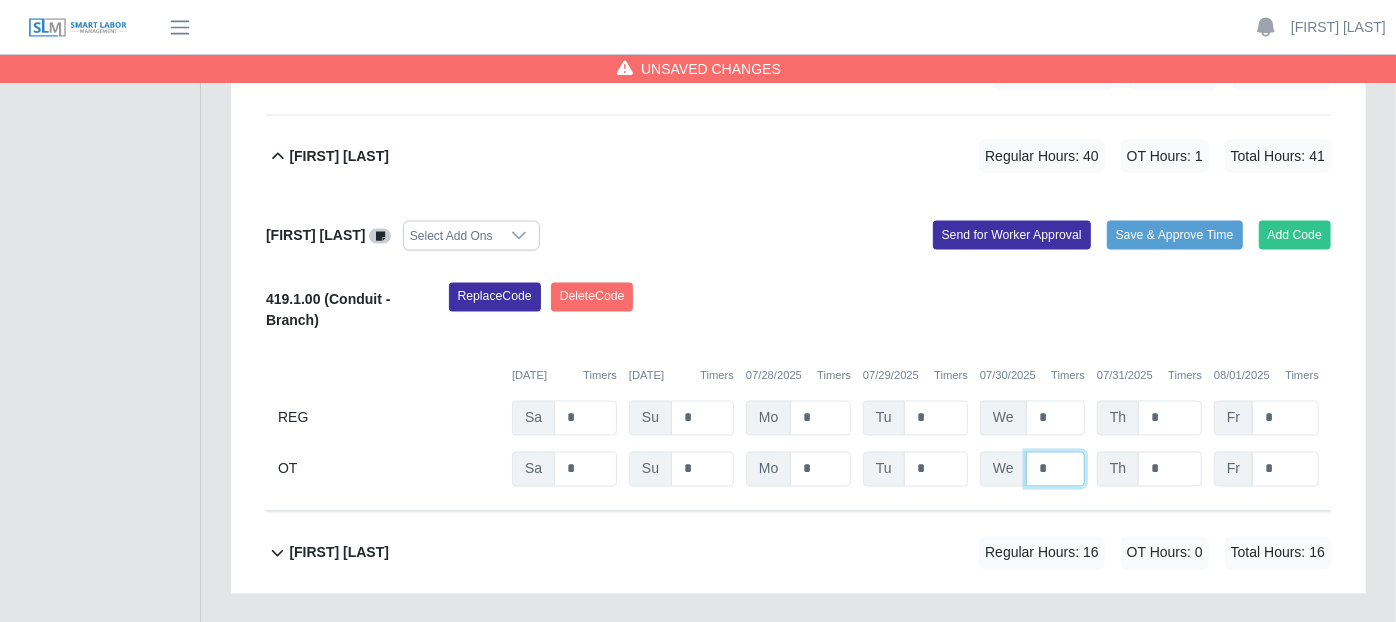 type on "*" 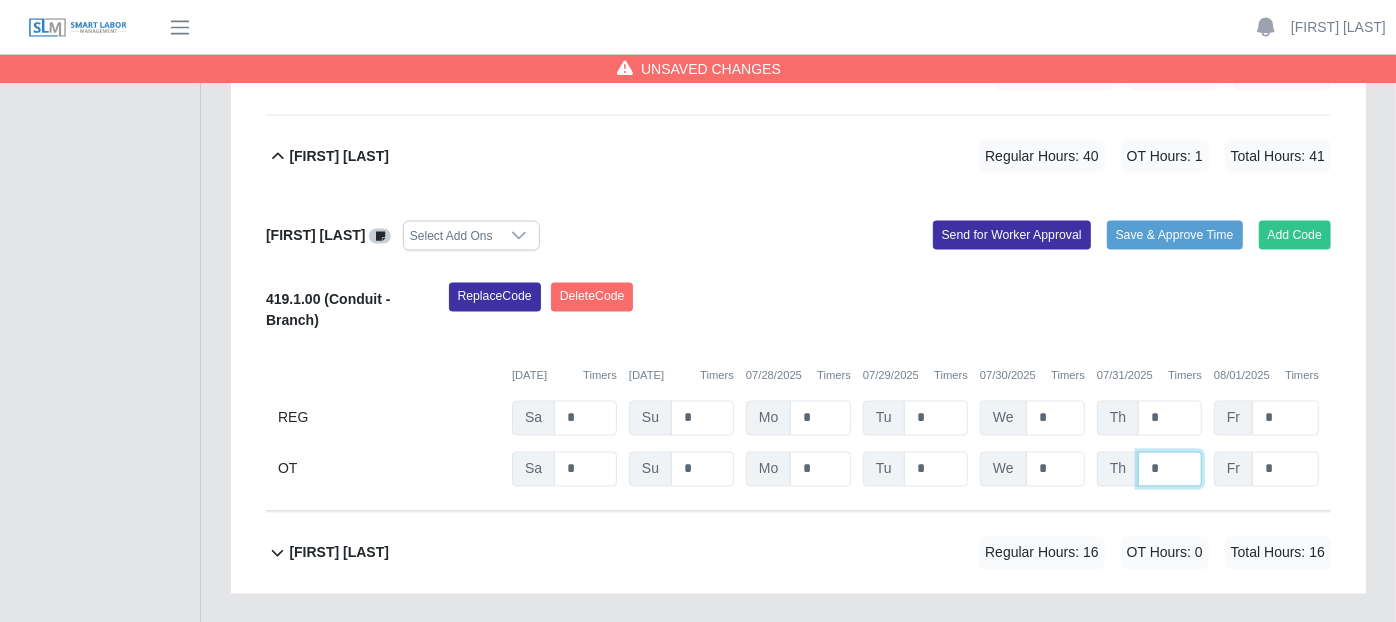 click on "*" at bounding box center [0, 0] 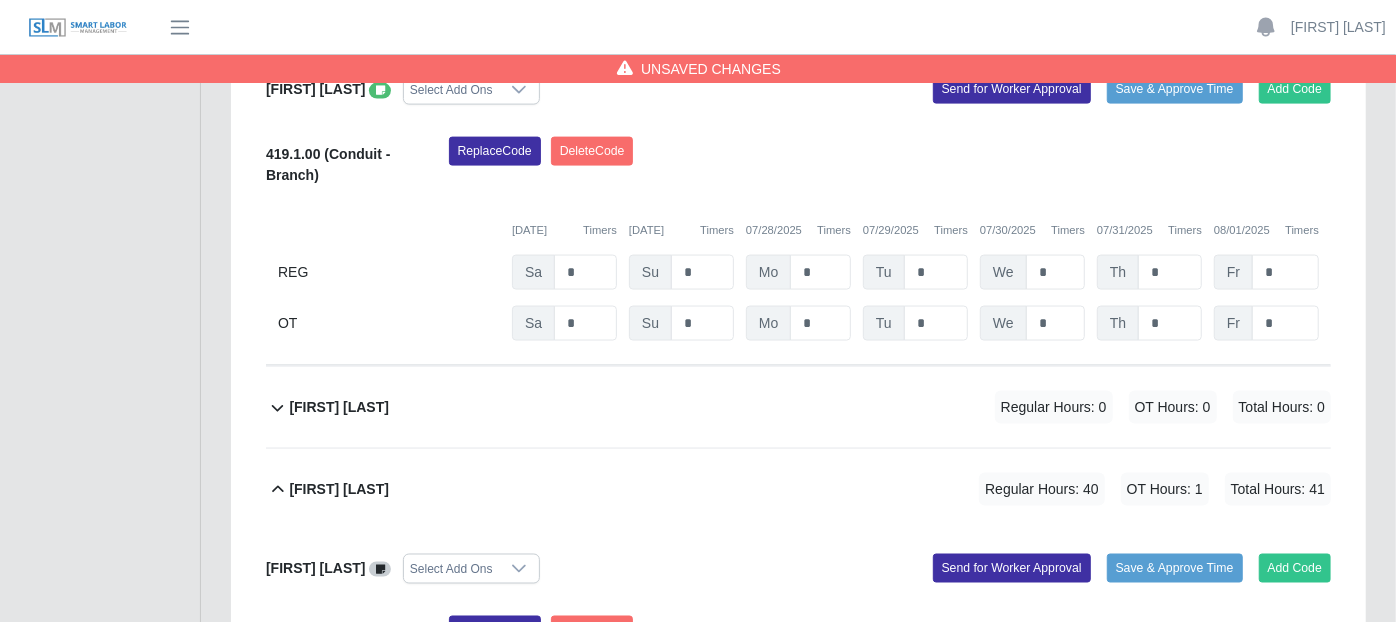 scroll, scrollTop: 1659, scrollLeft: 0, axis: vertical 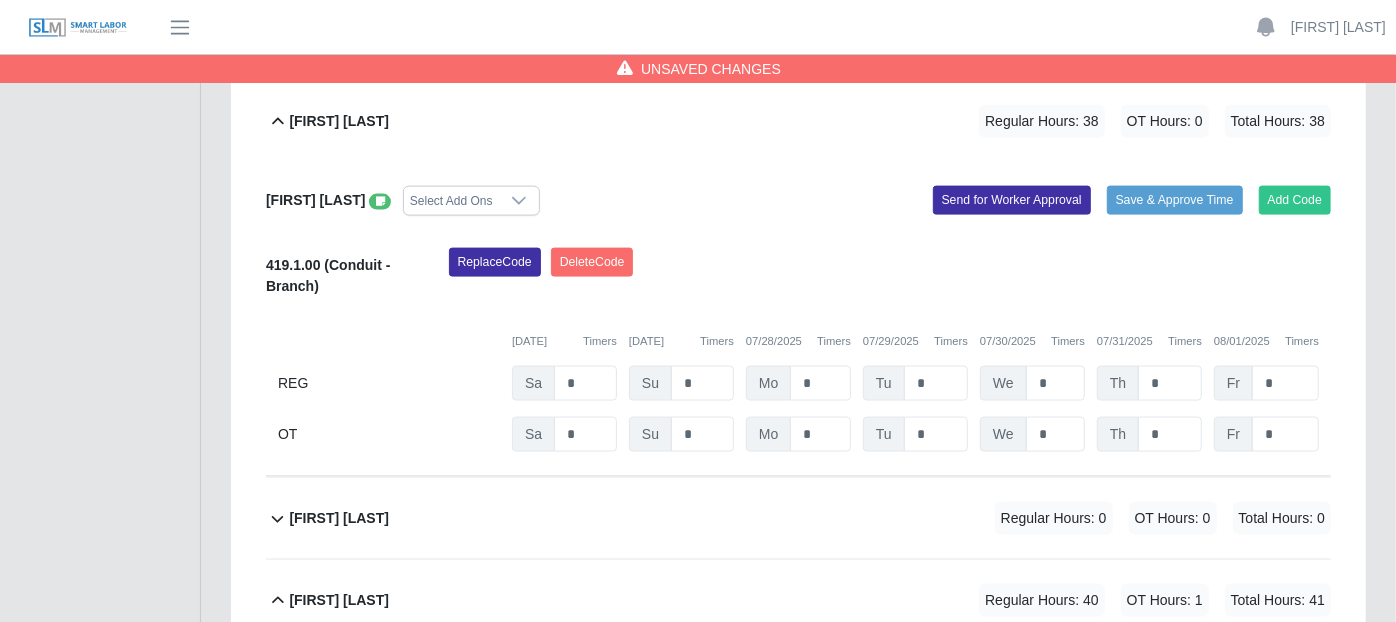 click 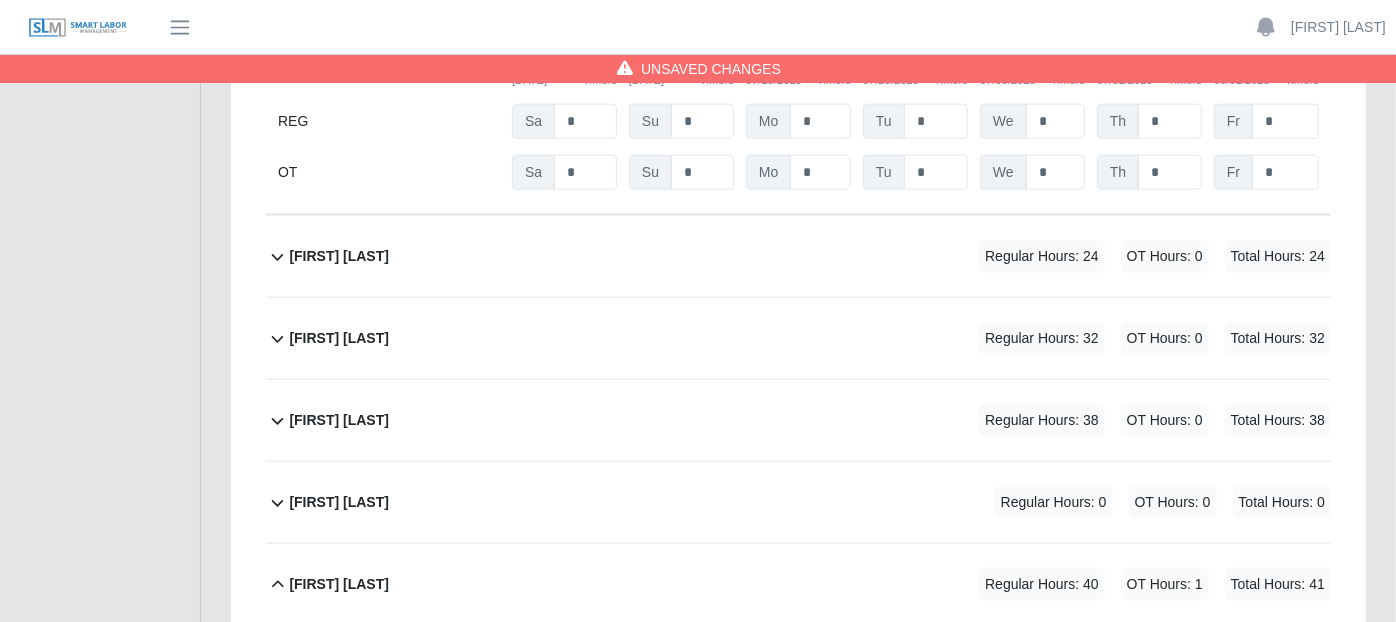 scroll, scrollTop: 1325, scrollLeft: 0, axis: vertical 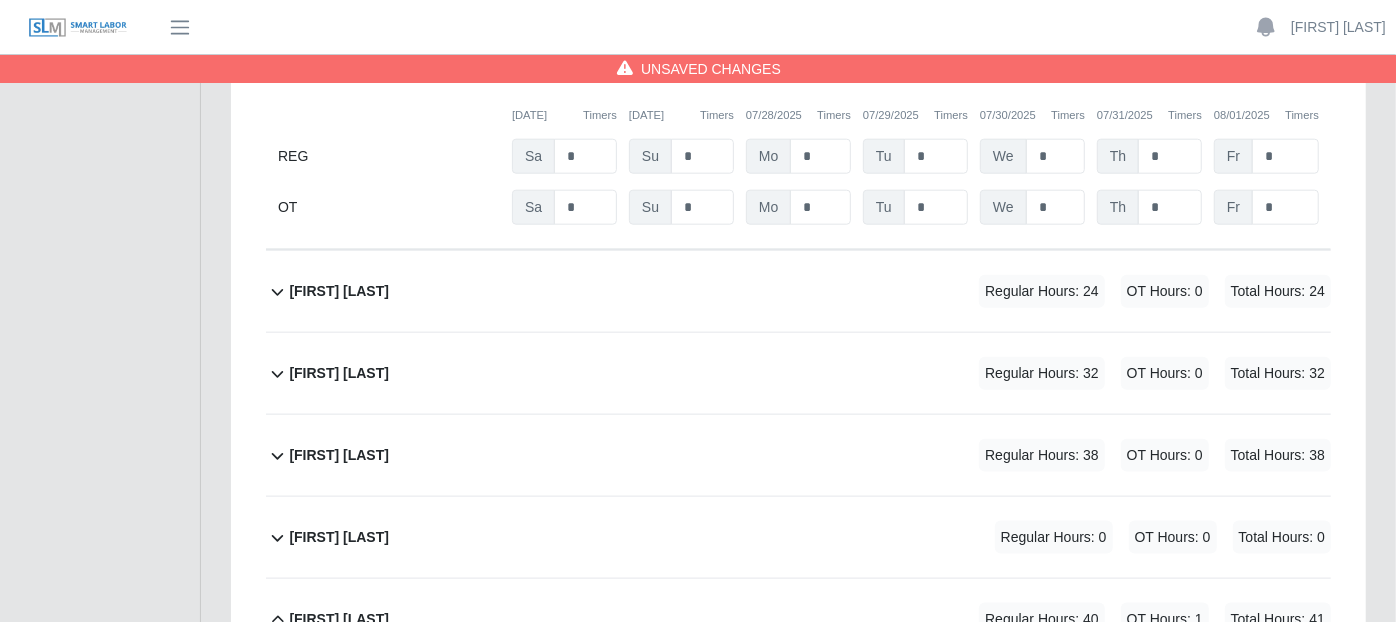 click 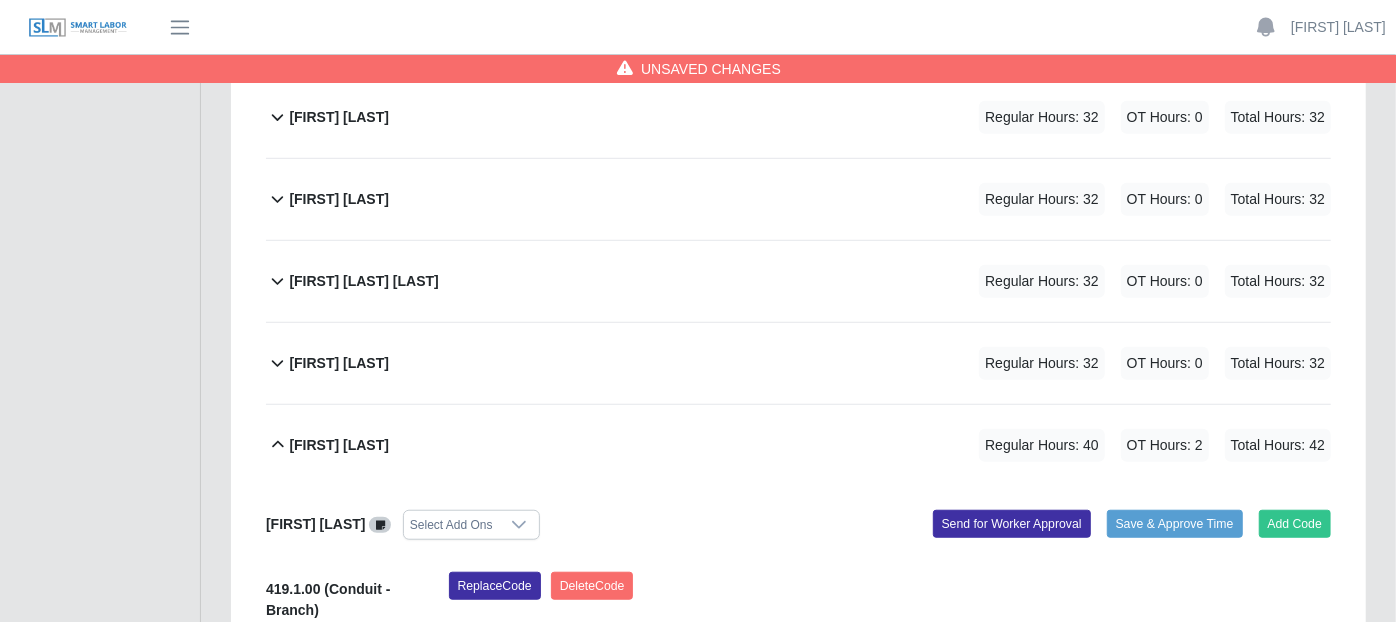 scroll, scrollTop: 770, scrollLeft: 0, axis: vertical 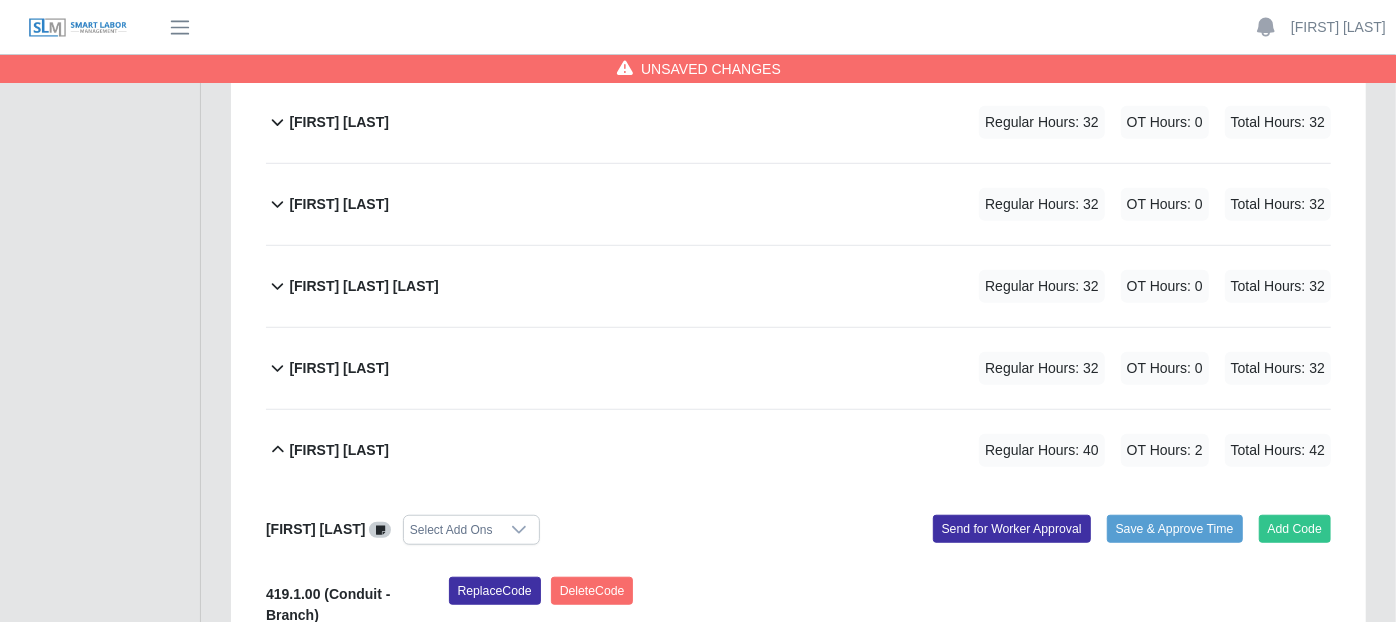 click 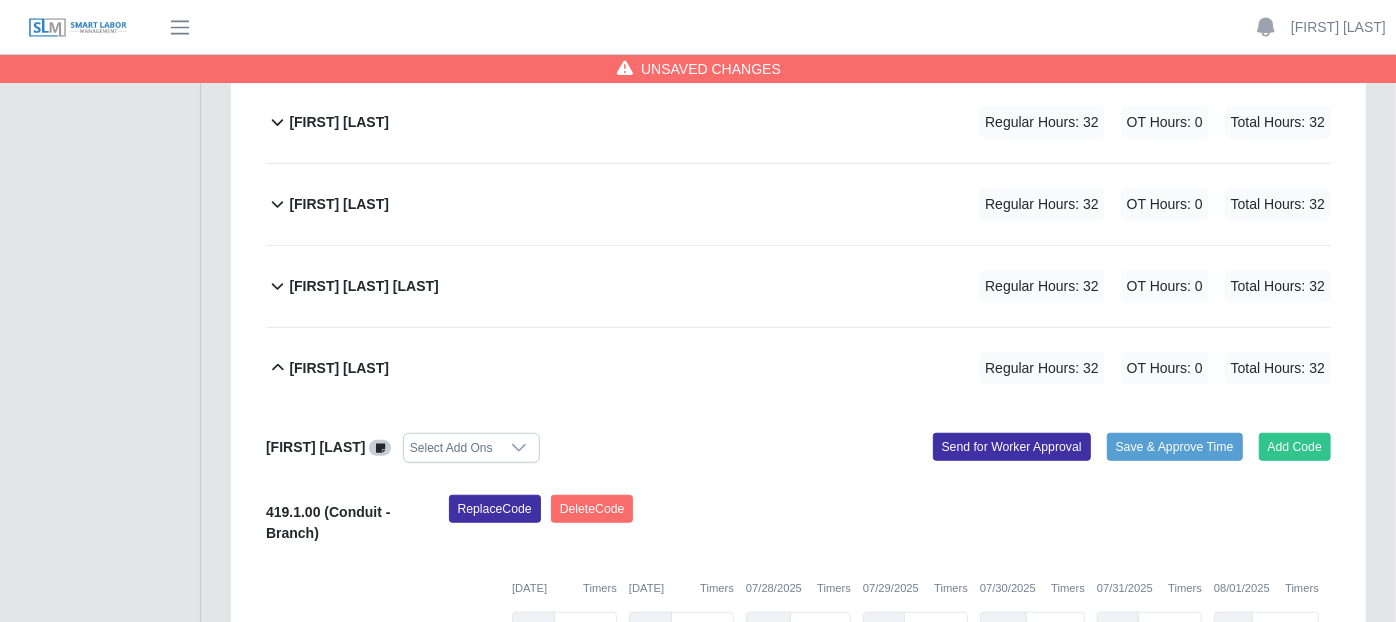 click 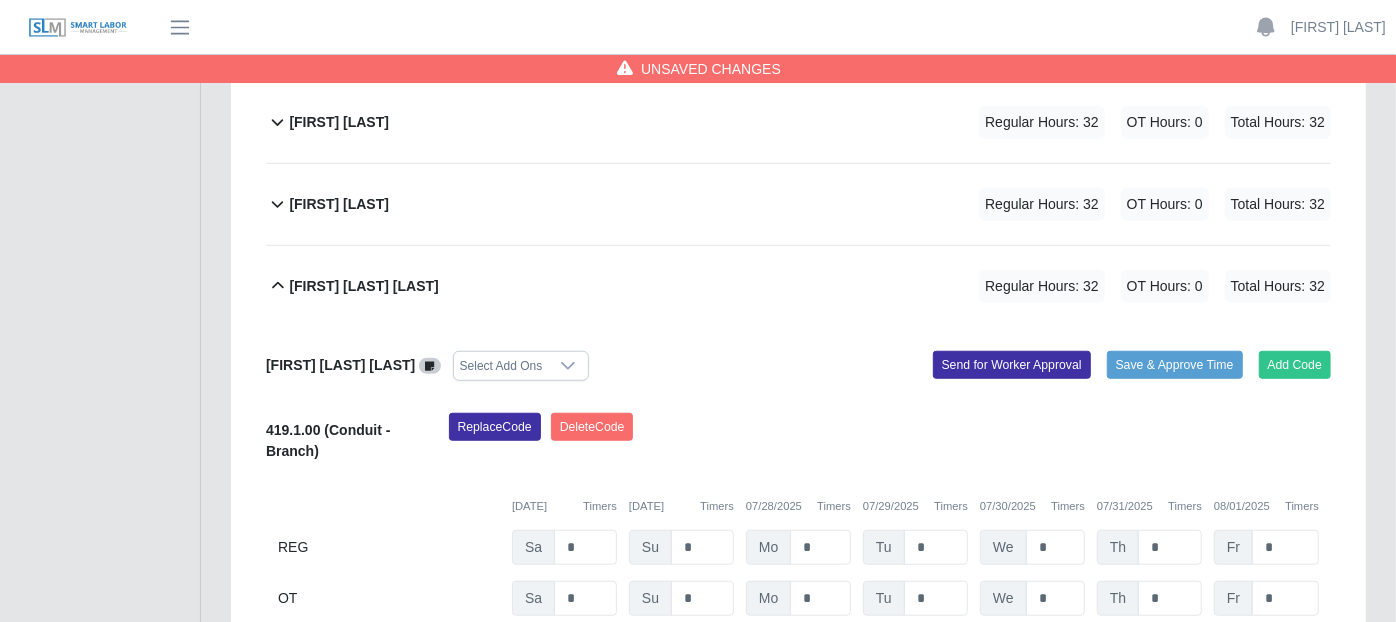 click 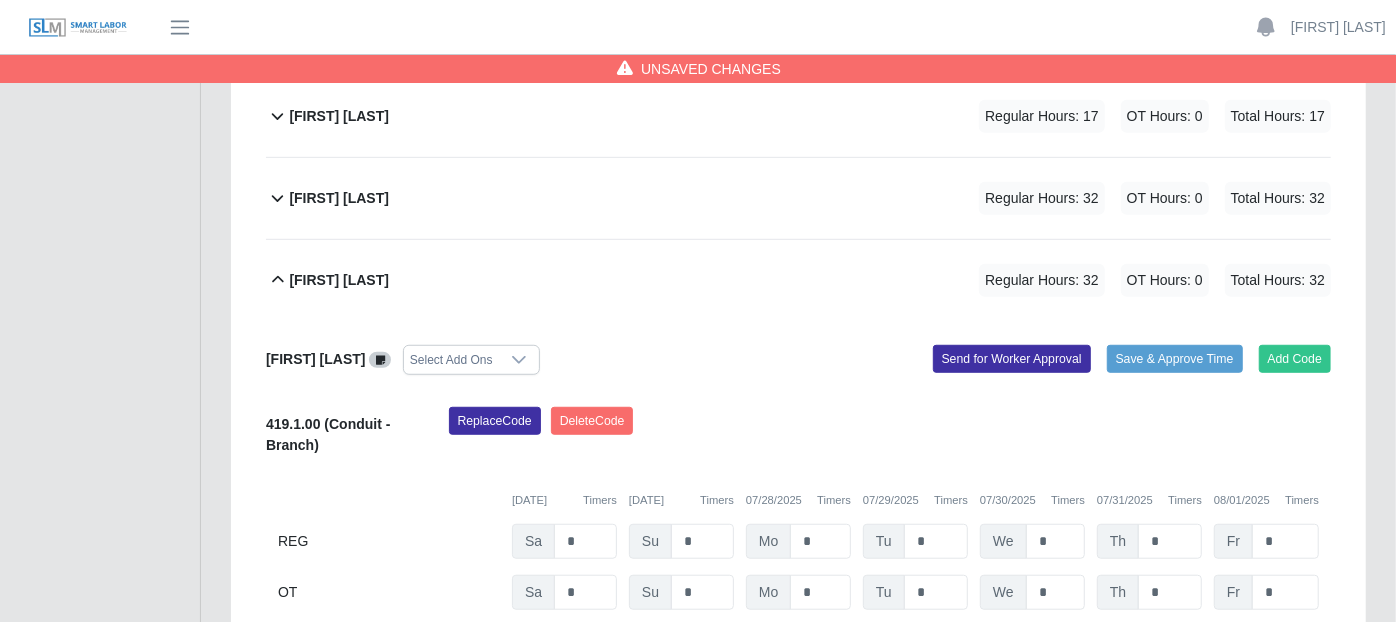 scroll, scrollTop: 659, scrollLeft: 0, axis: vertical 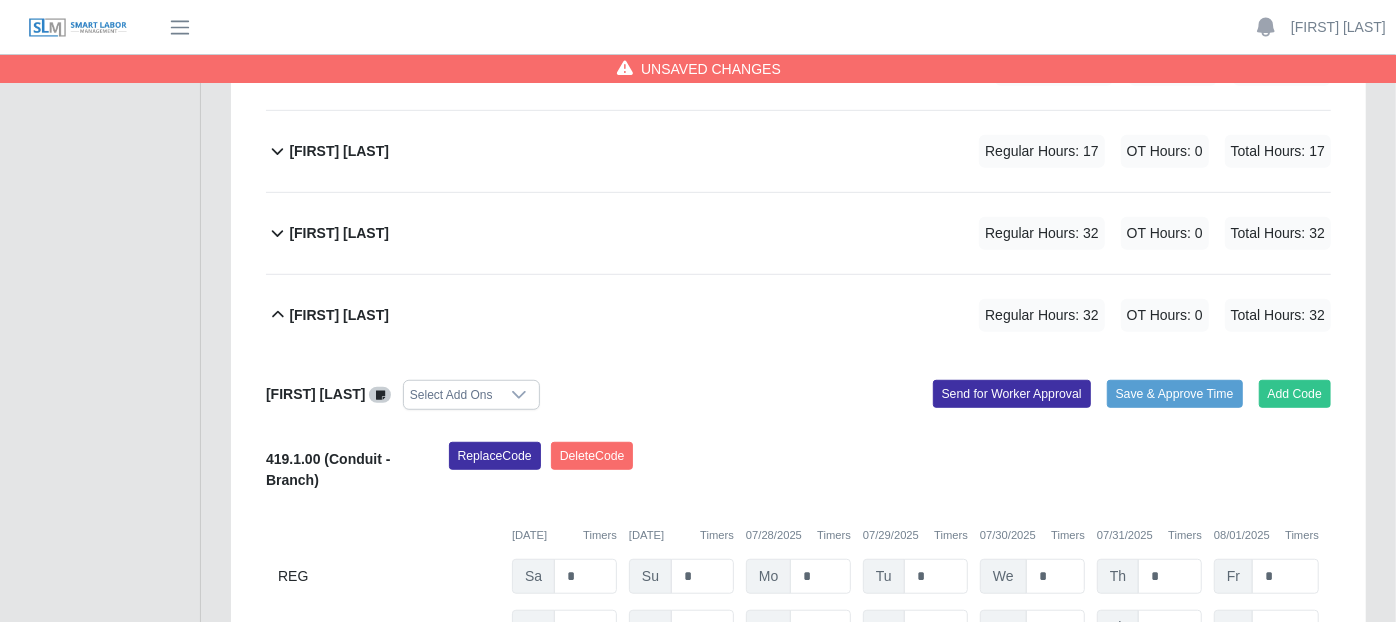 click 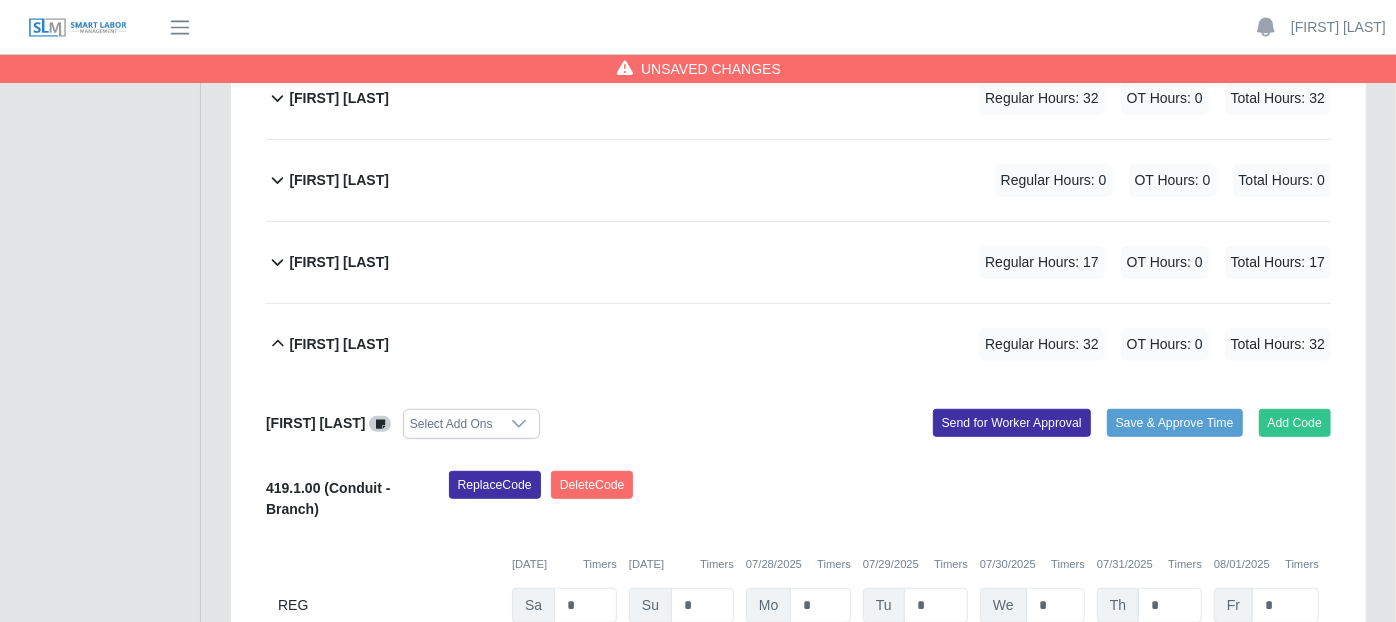 scroll, scrollTop: 437, scrollLeft: 0, axis: vertical 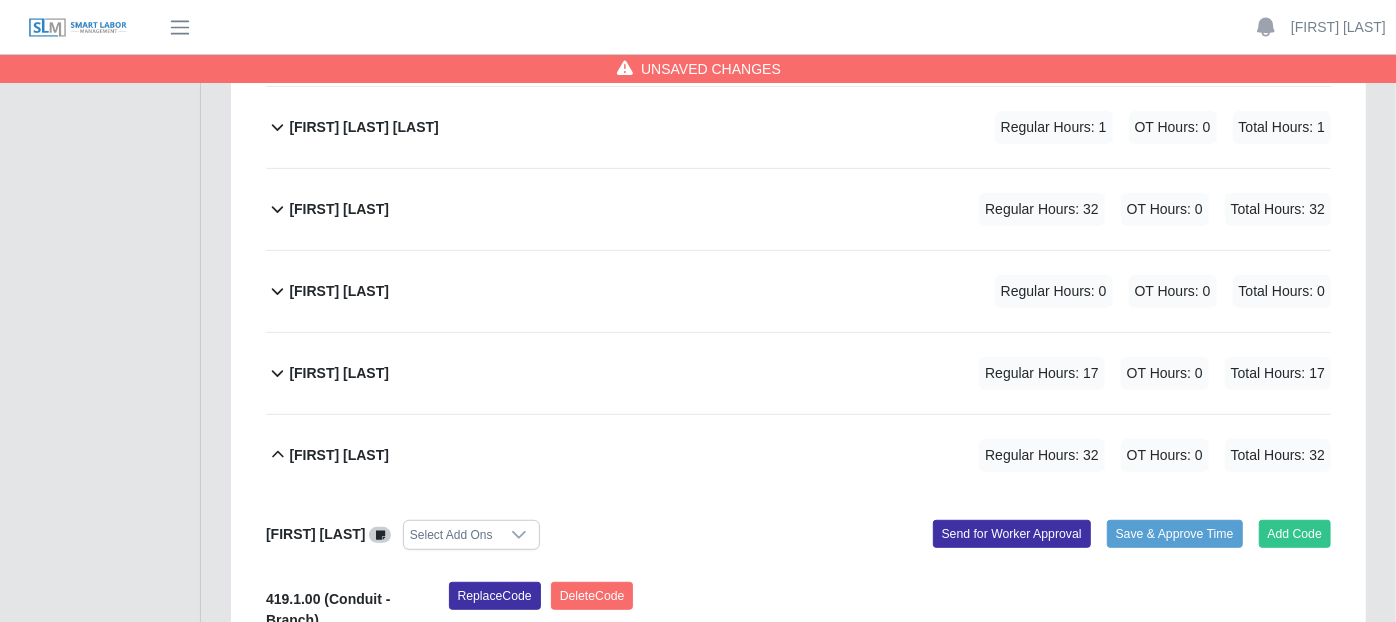 click 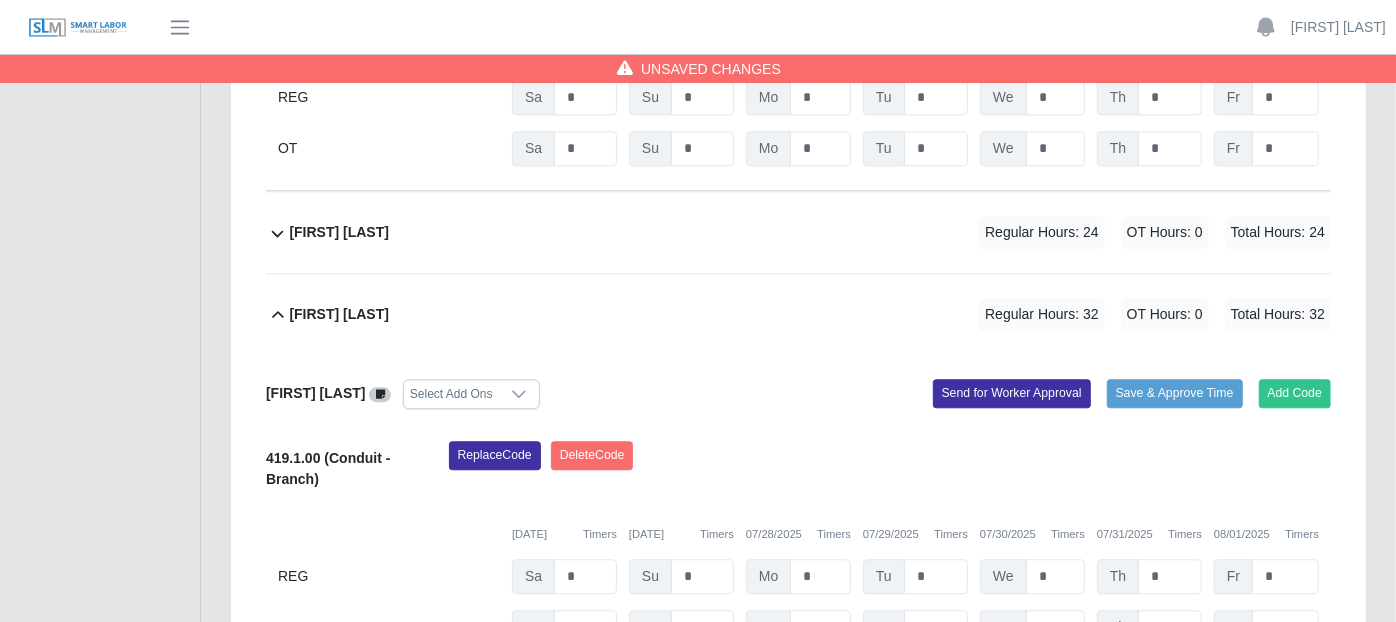 scroll, scrollTop: 2992, scrollLeft: 0, axis: vertical 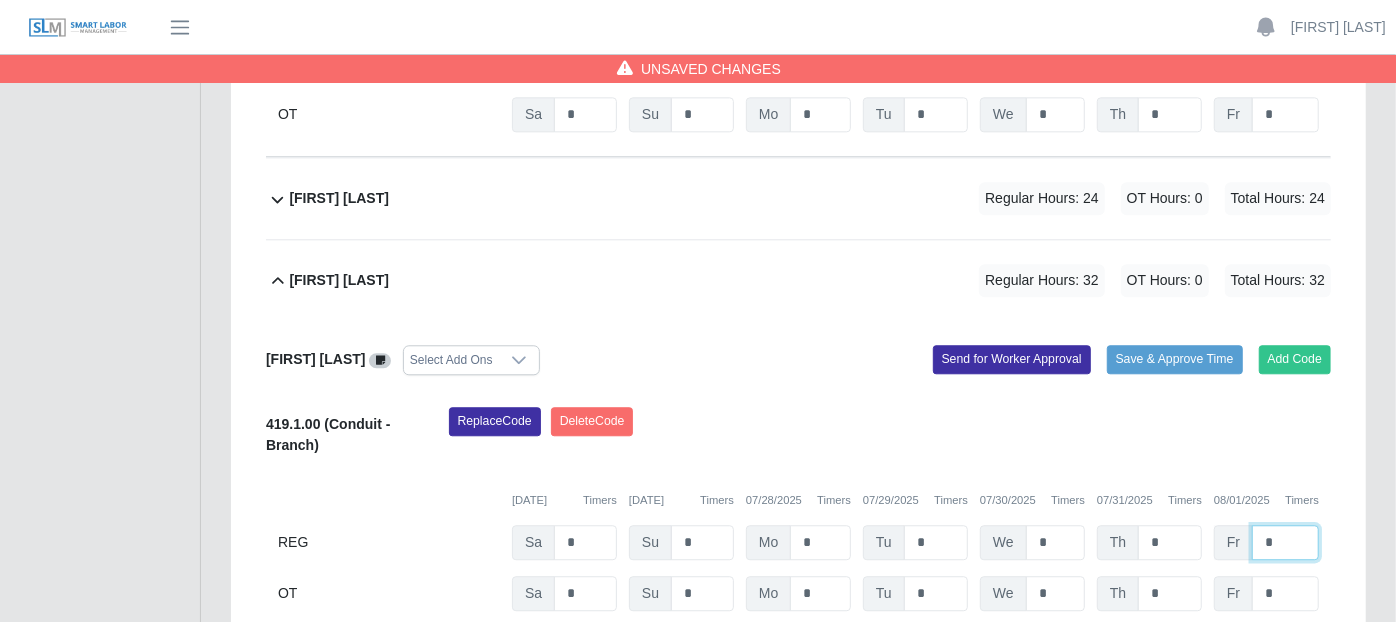 click on "*" at bounding box center [1285, 542] 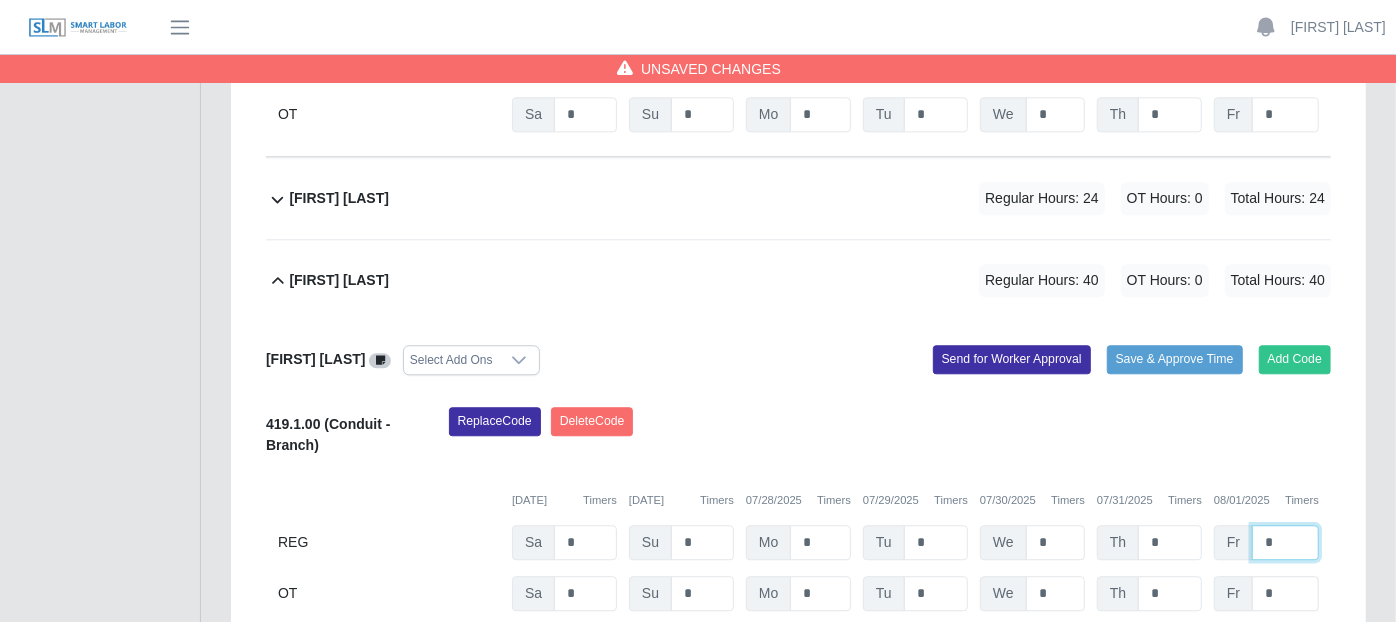 type on "*" 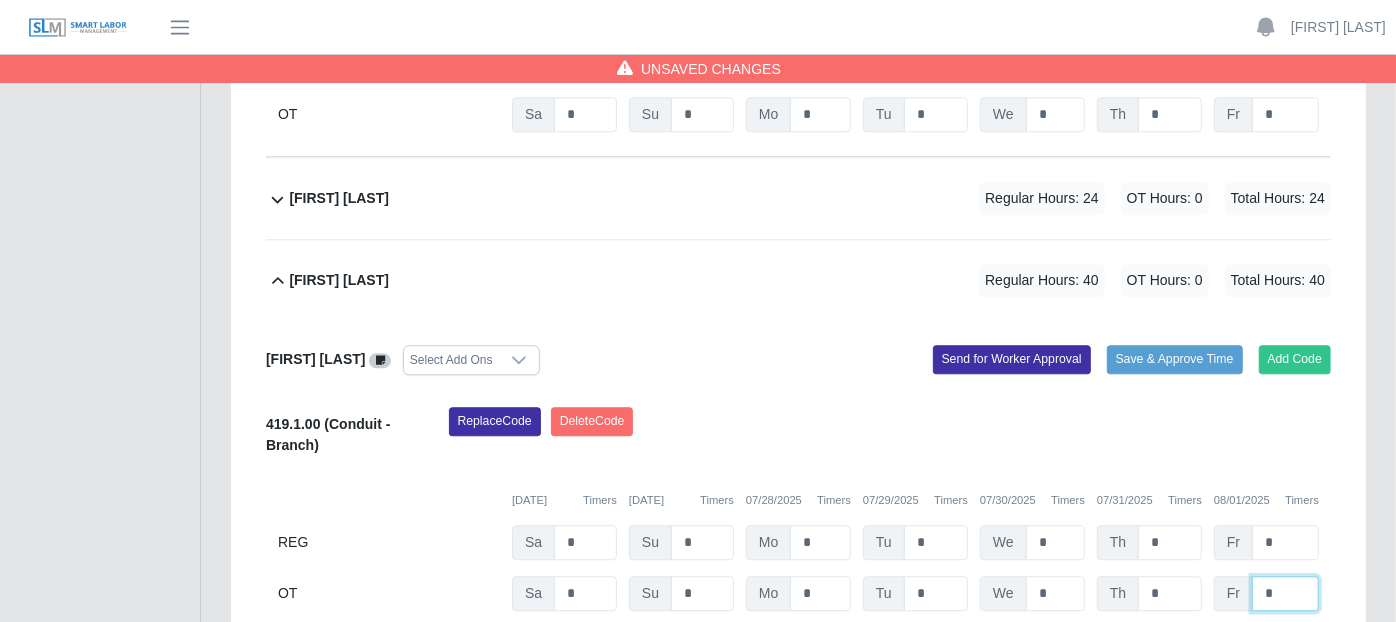 click on "*" at bounding box center (0, 0) 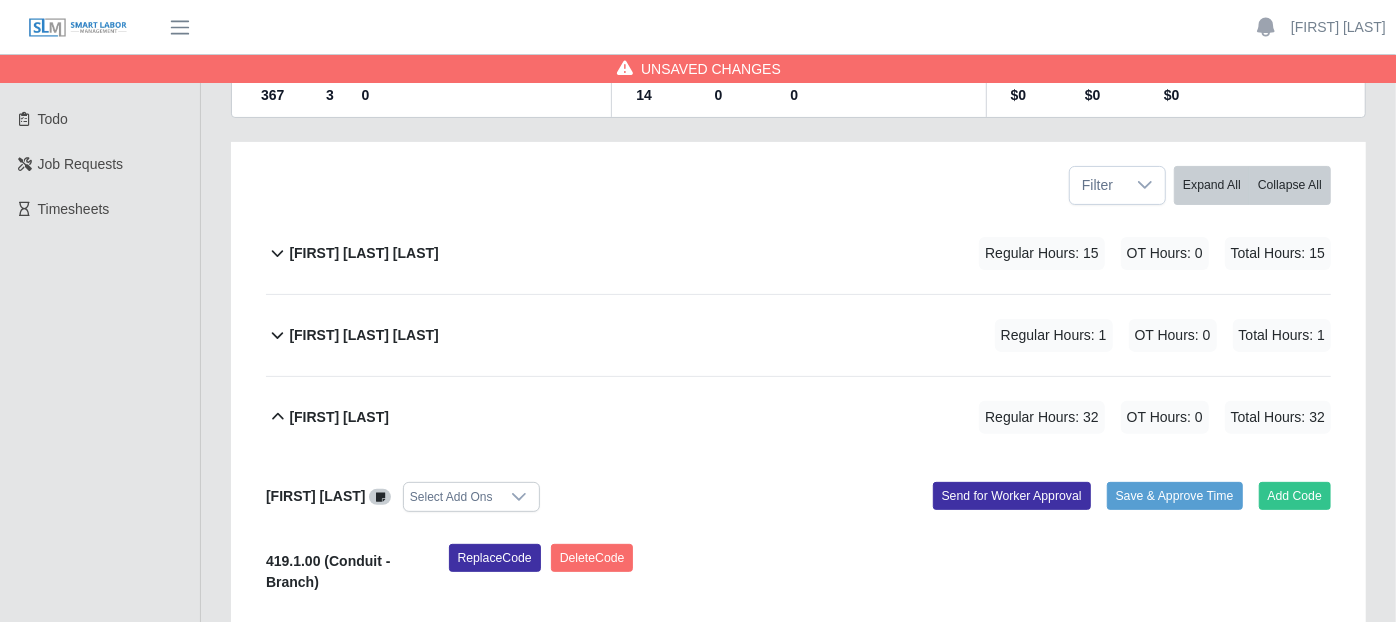 scroll, scrollTop: 103, scrollLeft: 0, axis: vertical 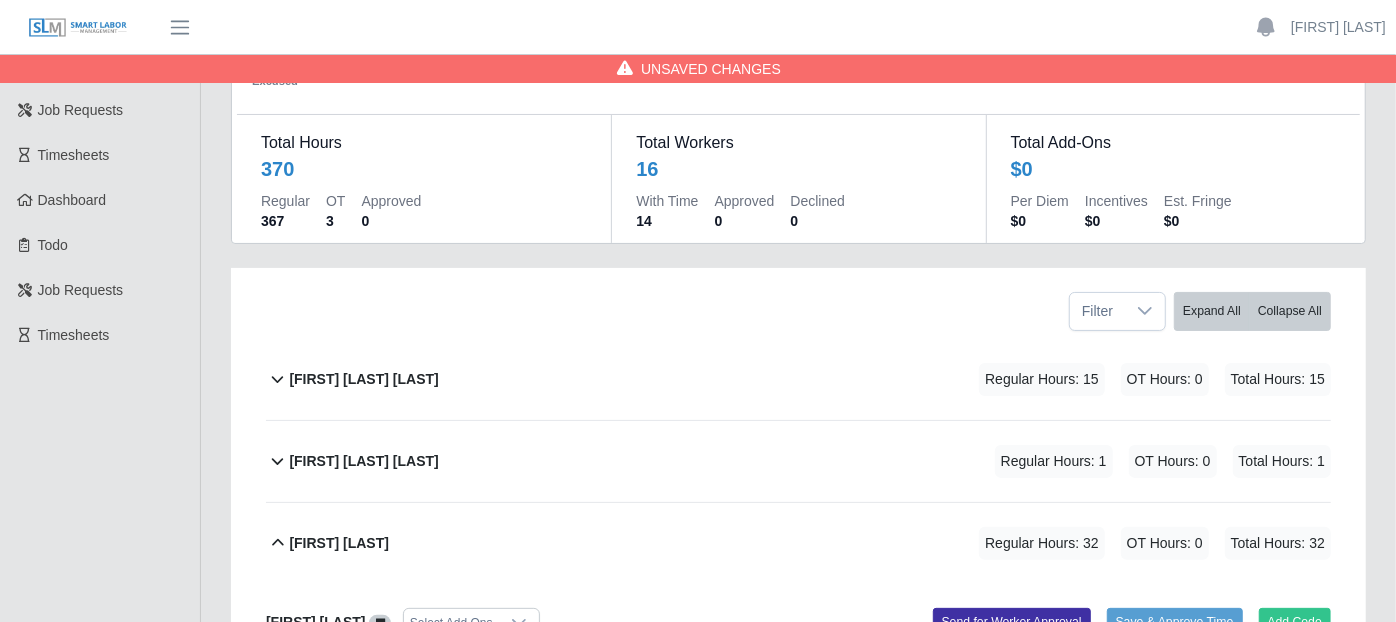 click 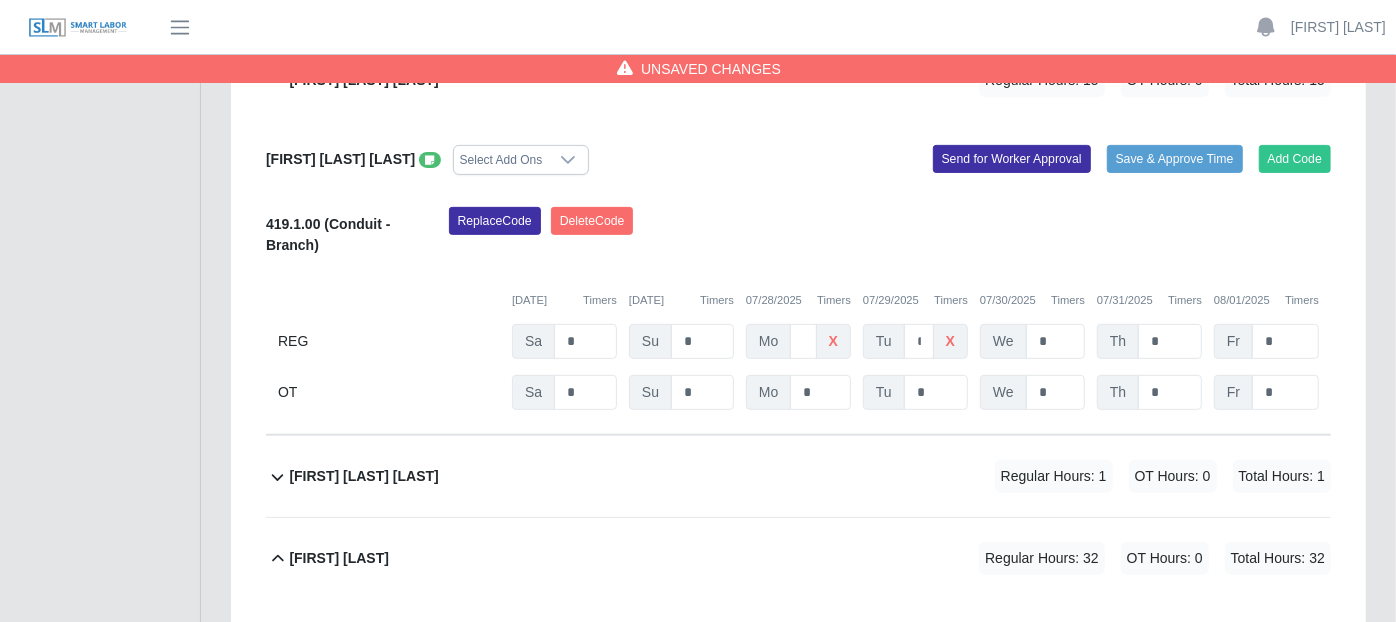 scroll, scrollTop: 437, scrollLeft: 0, axis: vertical 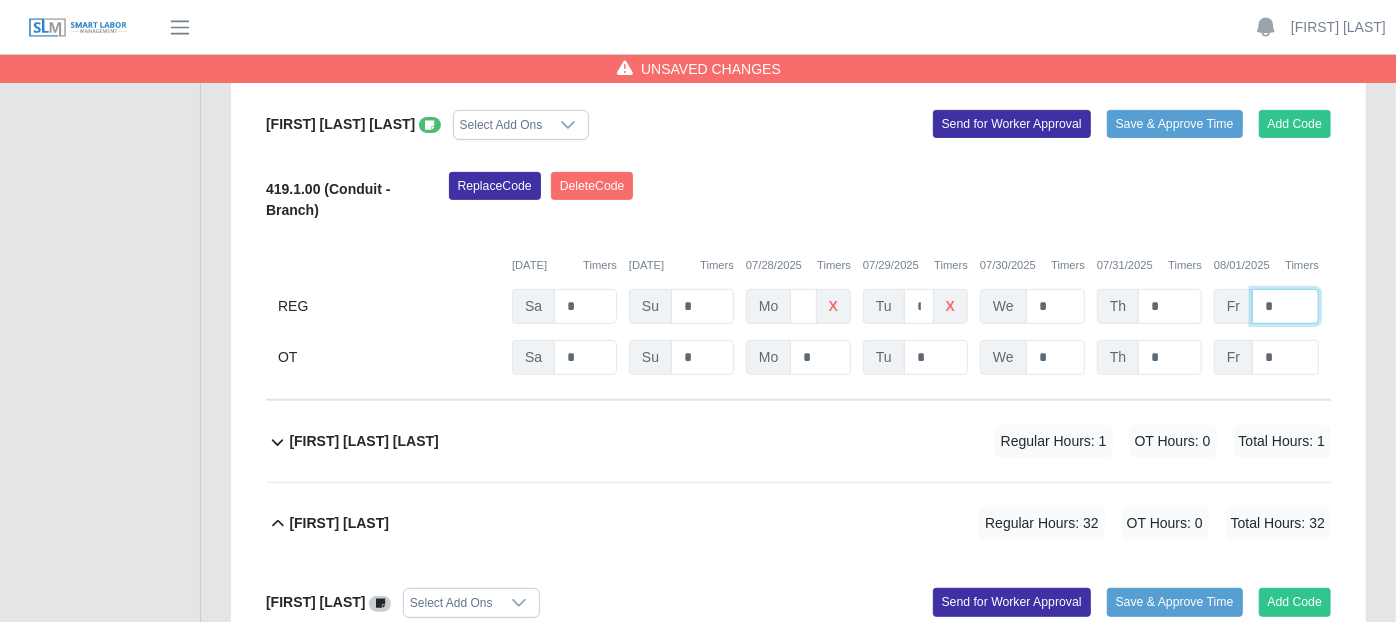 click on "*" at bounding box center (1285, 306) 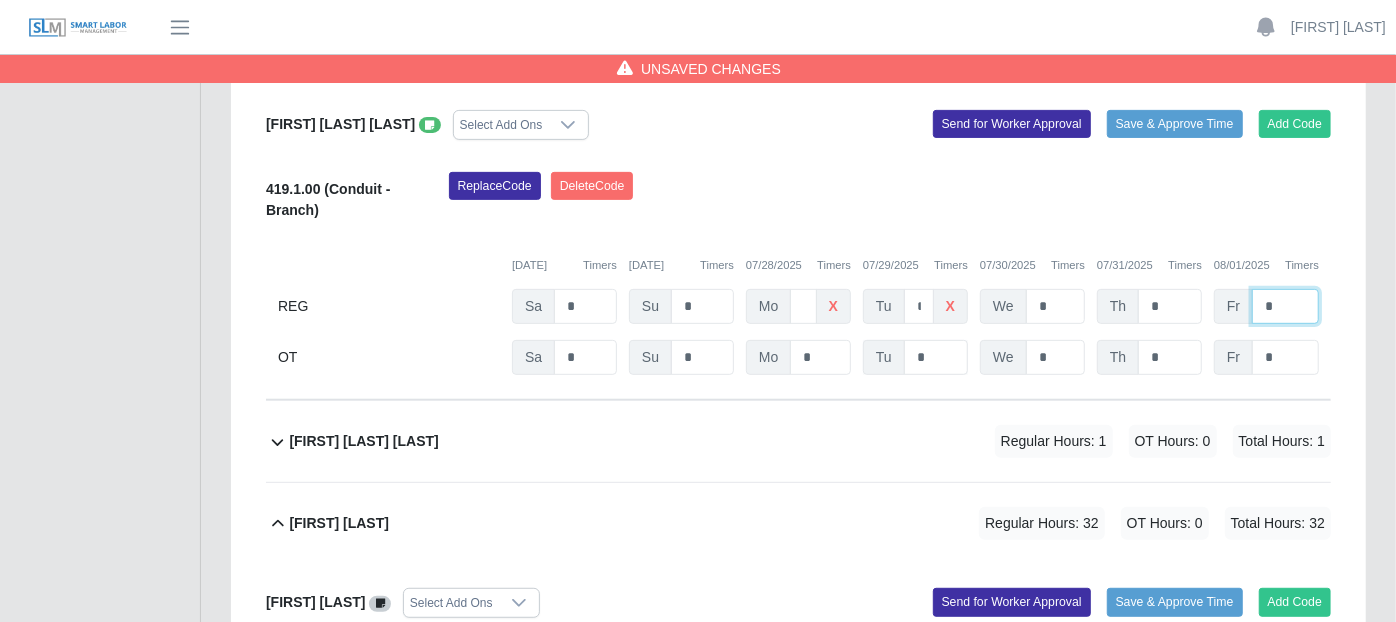type on "*" 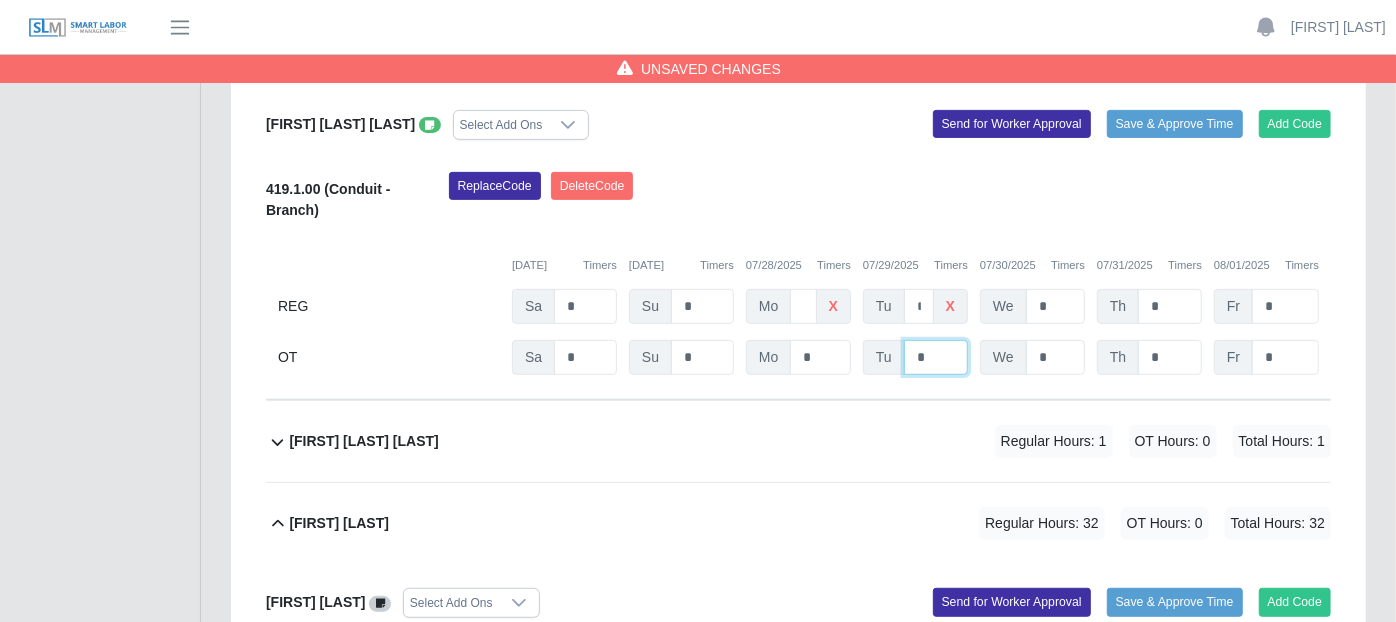 click on "*" at bounding box center [936, 357] 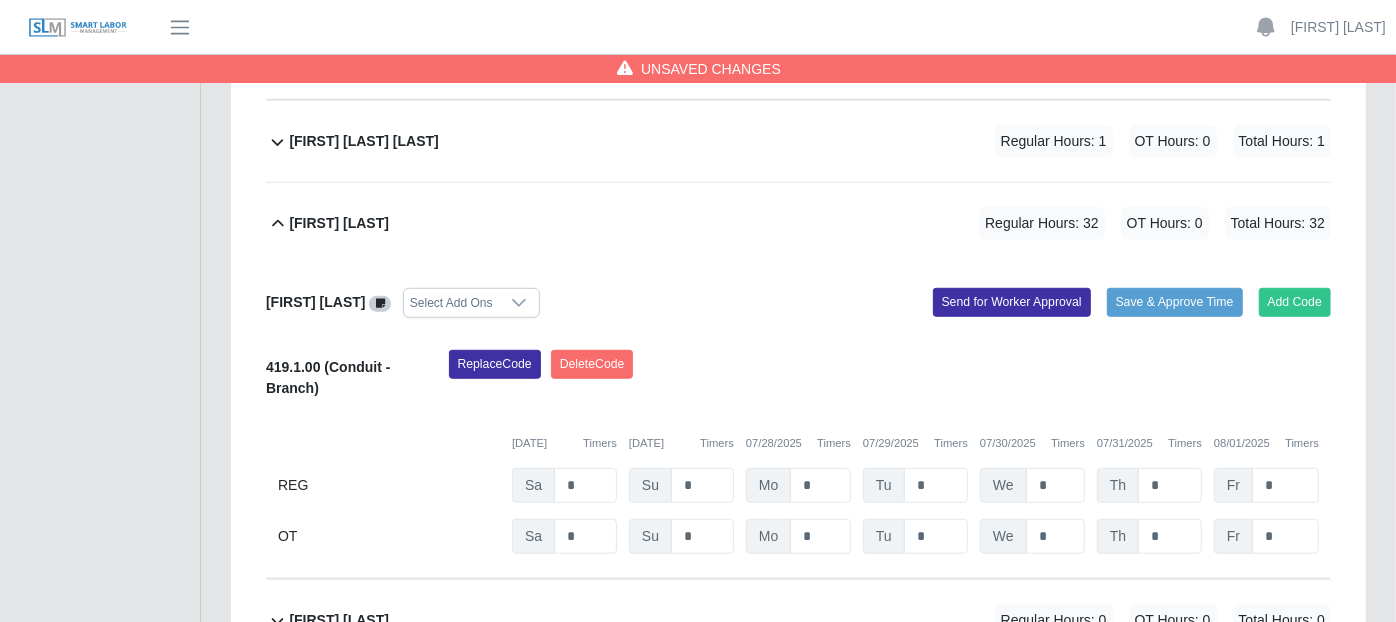 scroll, scrollTop: 770, scrollLeft: 0, axis: vertical 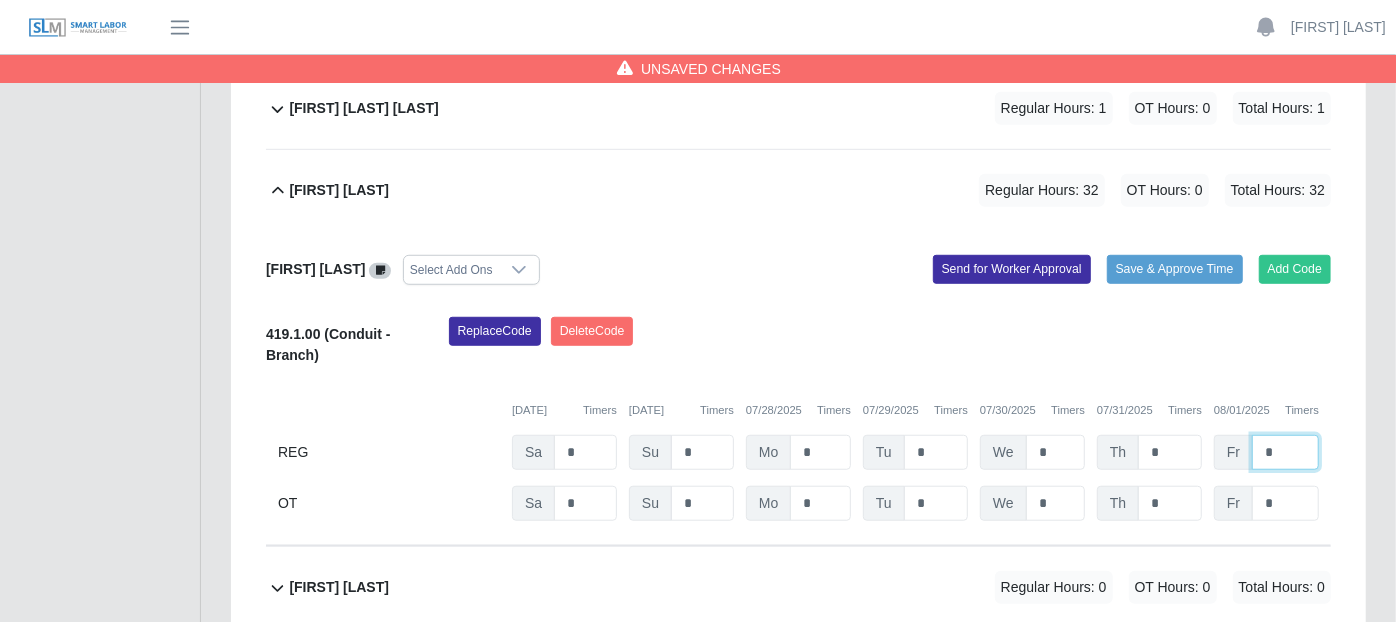 click on "*" at bounding box center (1285, 452) 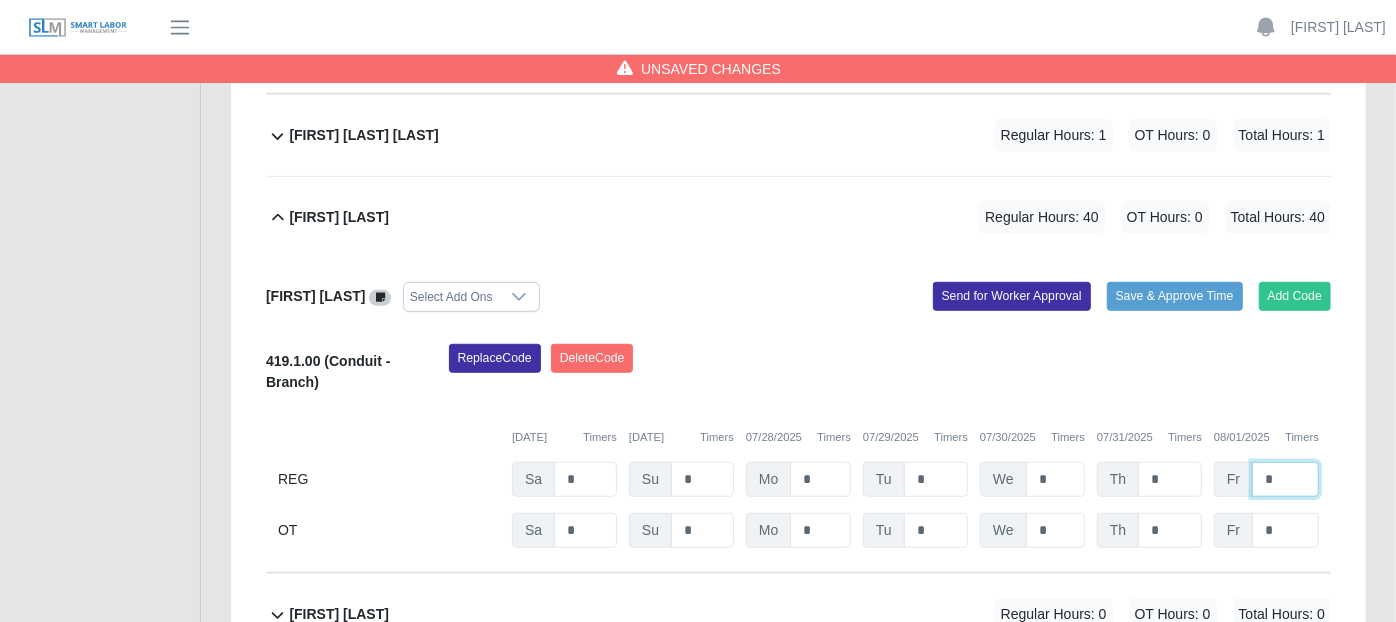 scroll, scrollTop: 777, scrollLeft: 0, axis: vertical 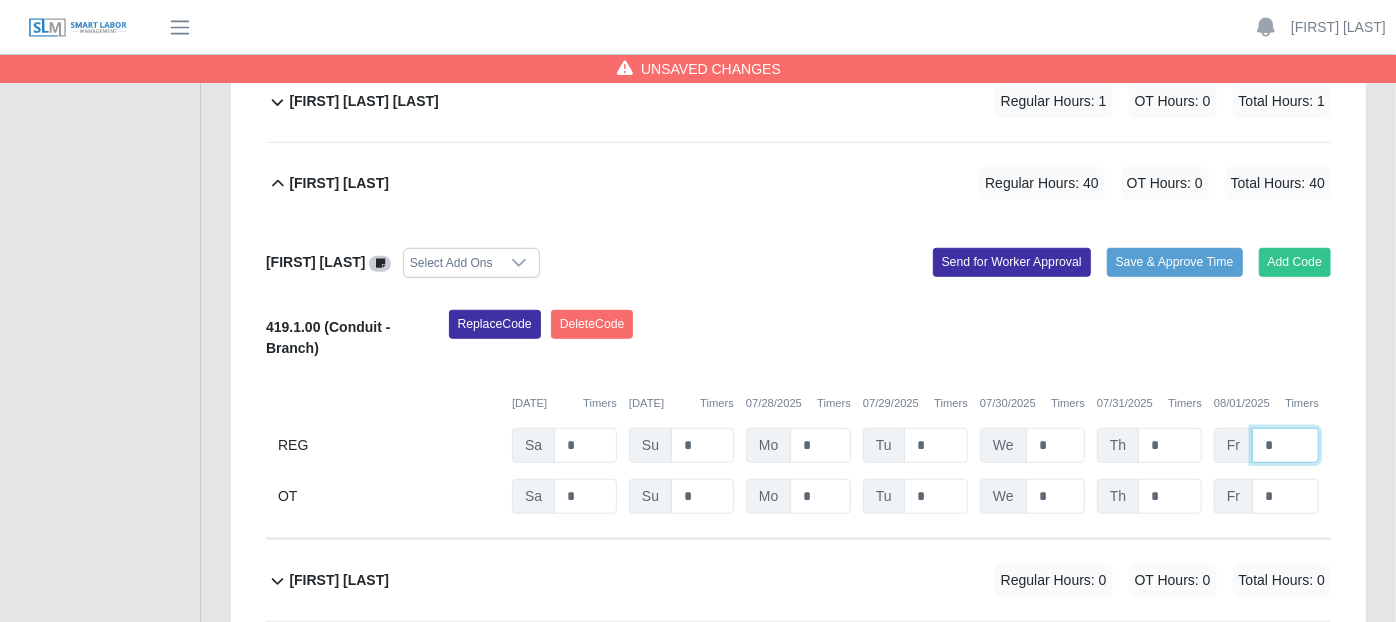 type on "*" 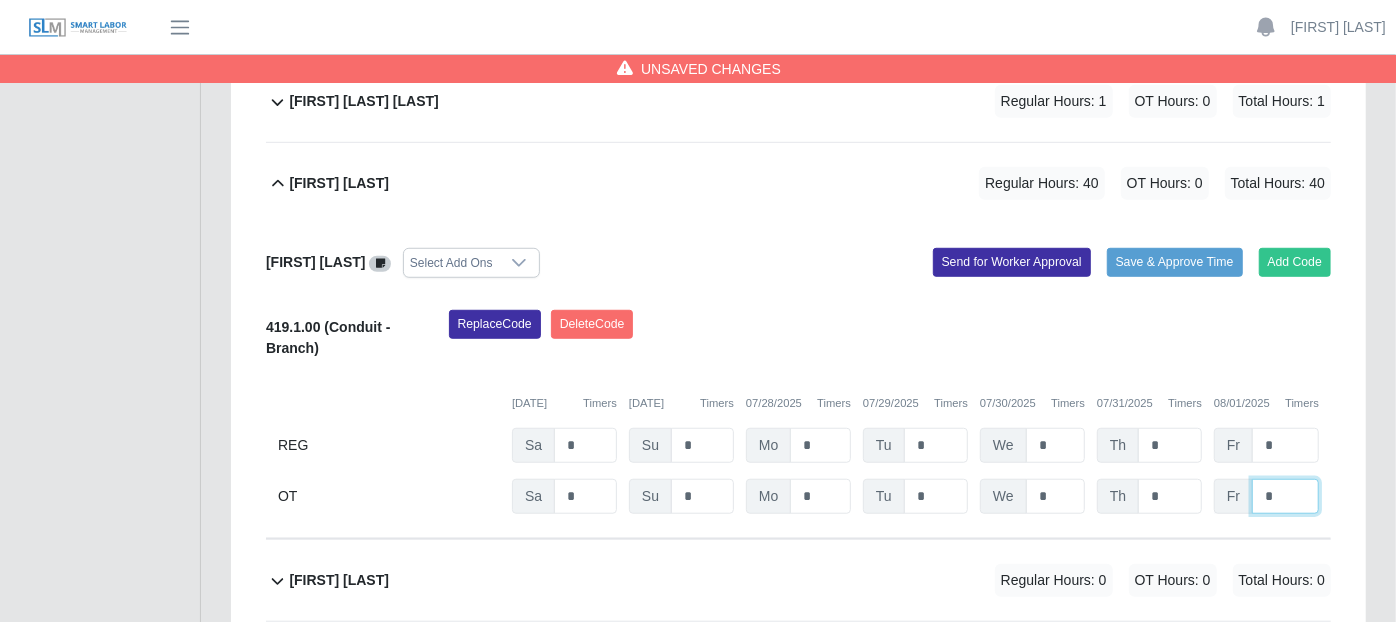 click on "*" at bounding box center (1285, 17) 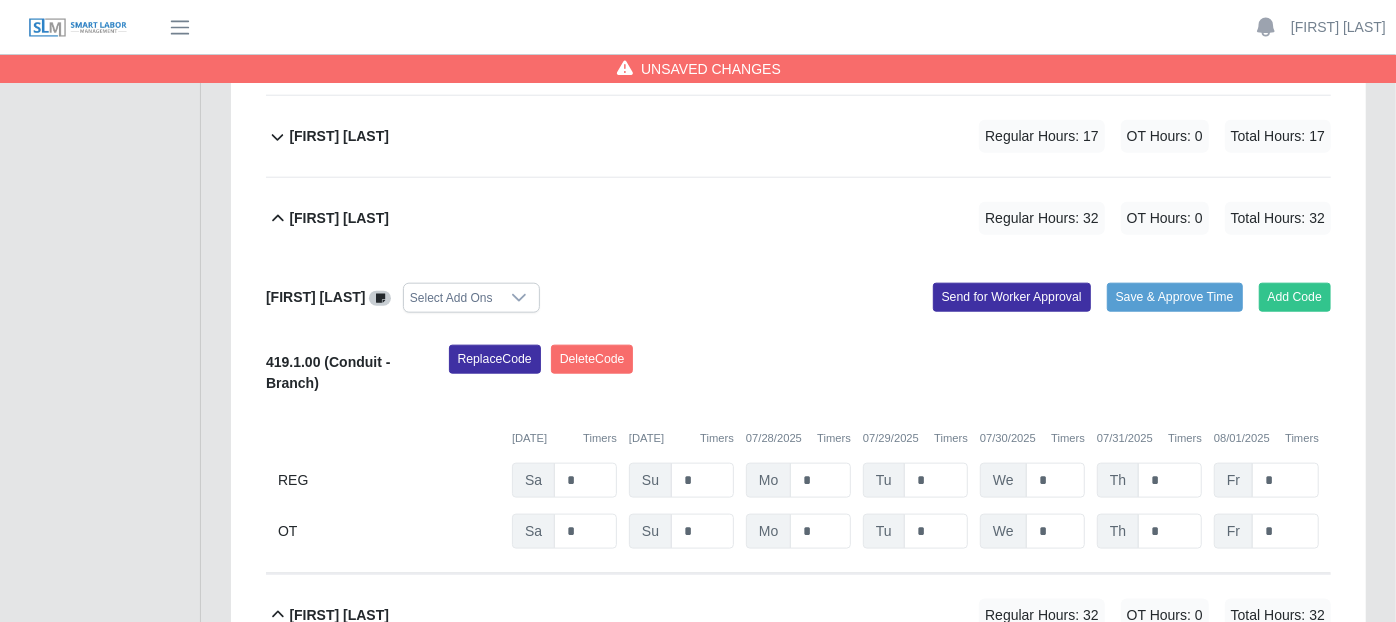scroll, scrollTop: 1333, scrollLeft: 0, axis: vertical 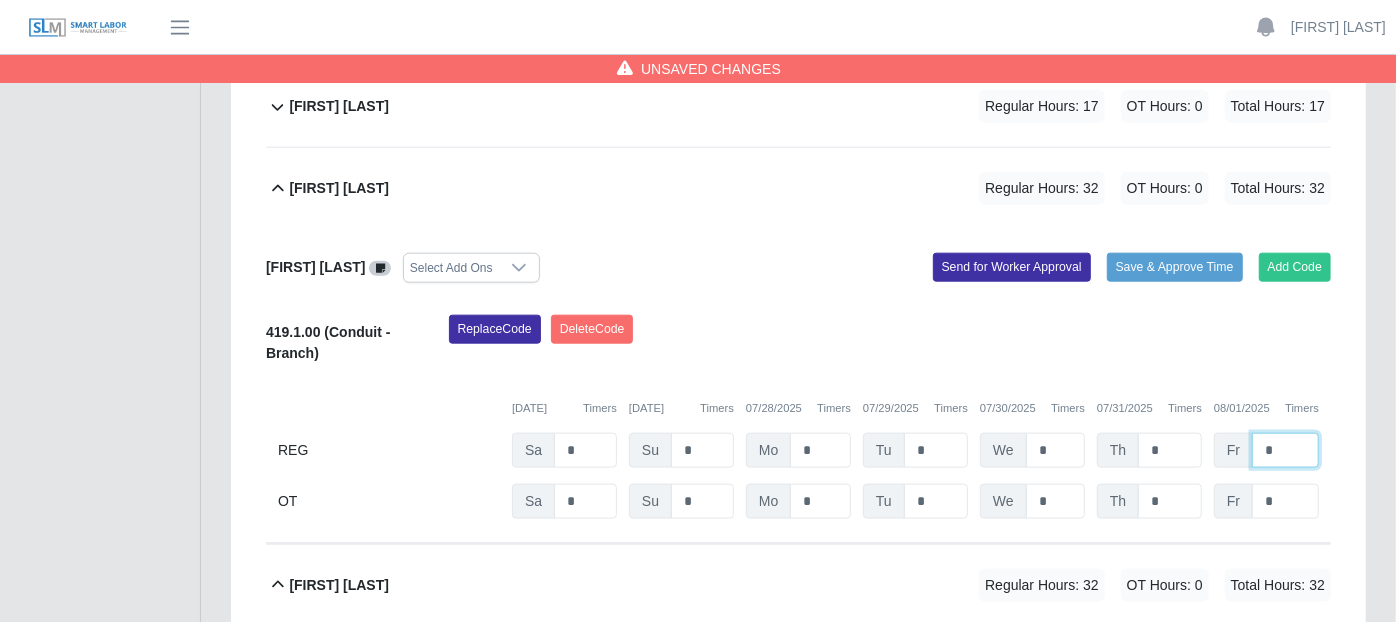 click on "*" at bounding box center (1285, 450) 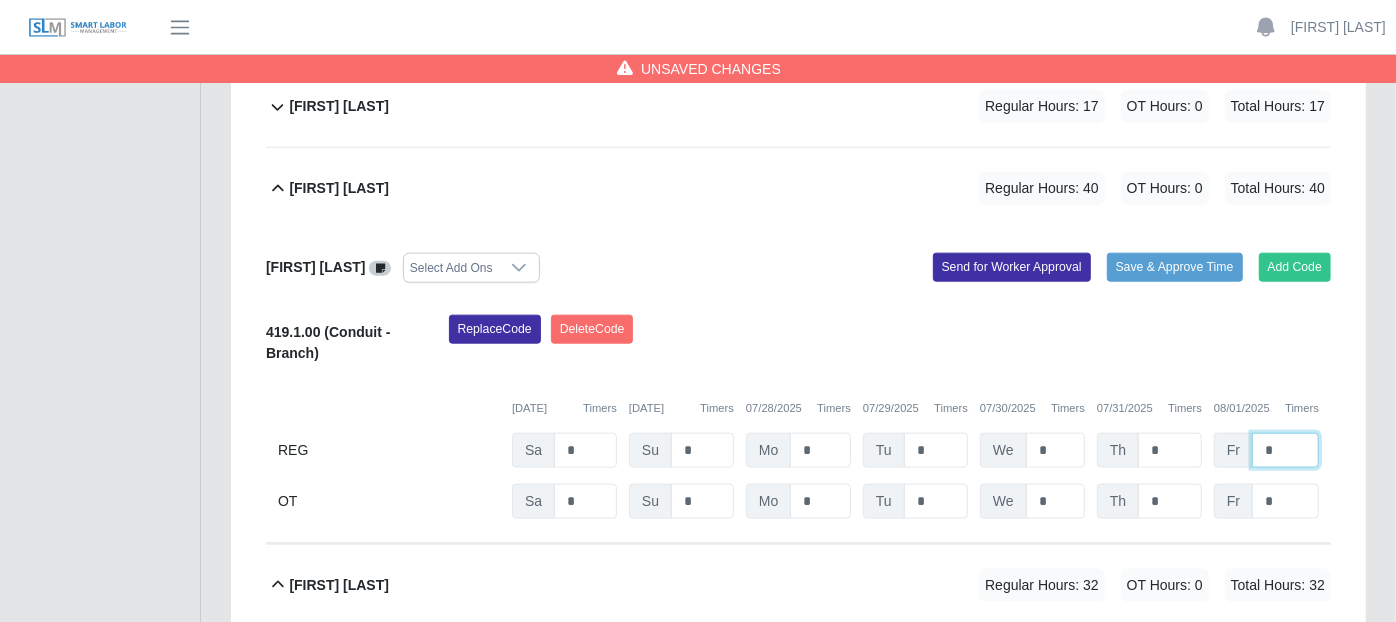 type on "*" 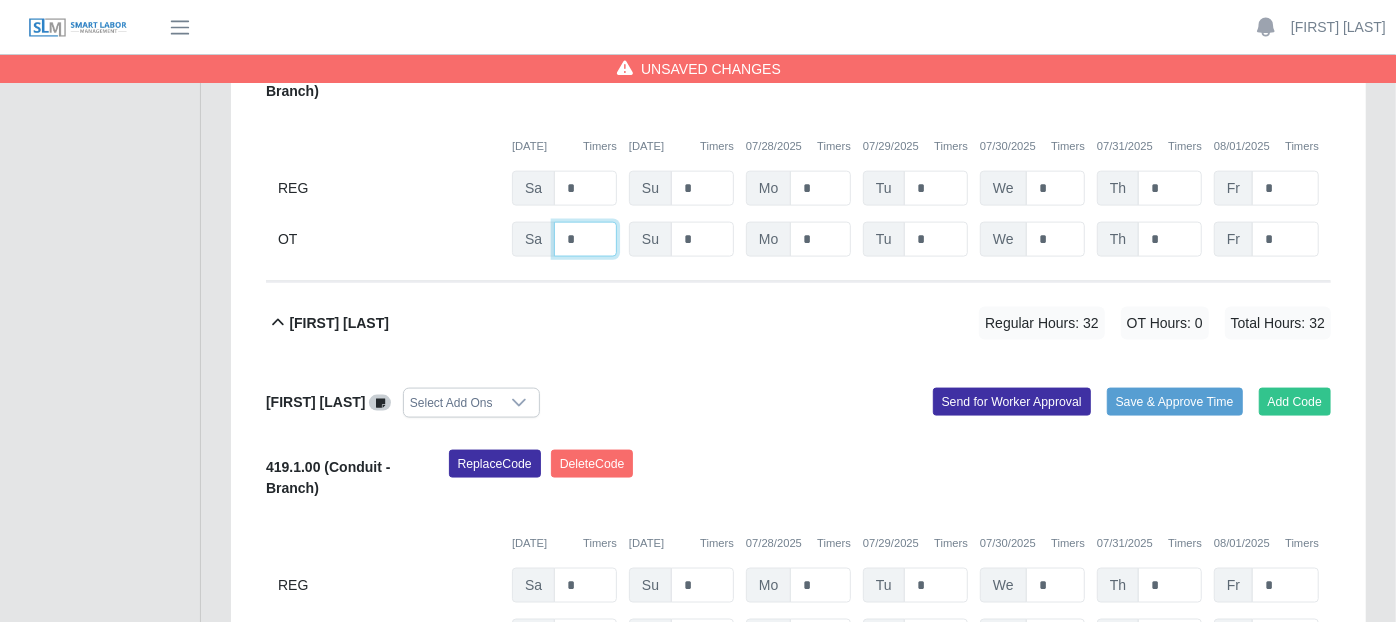 scroll, scrollTop: 1666, scrollLeft: 0, axis: vertical 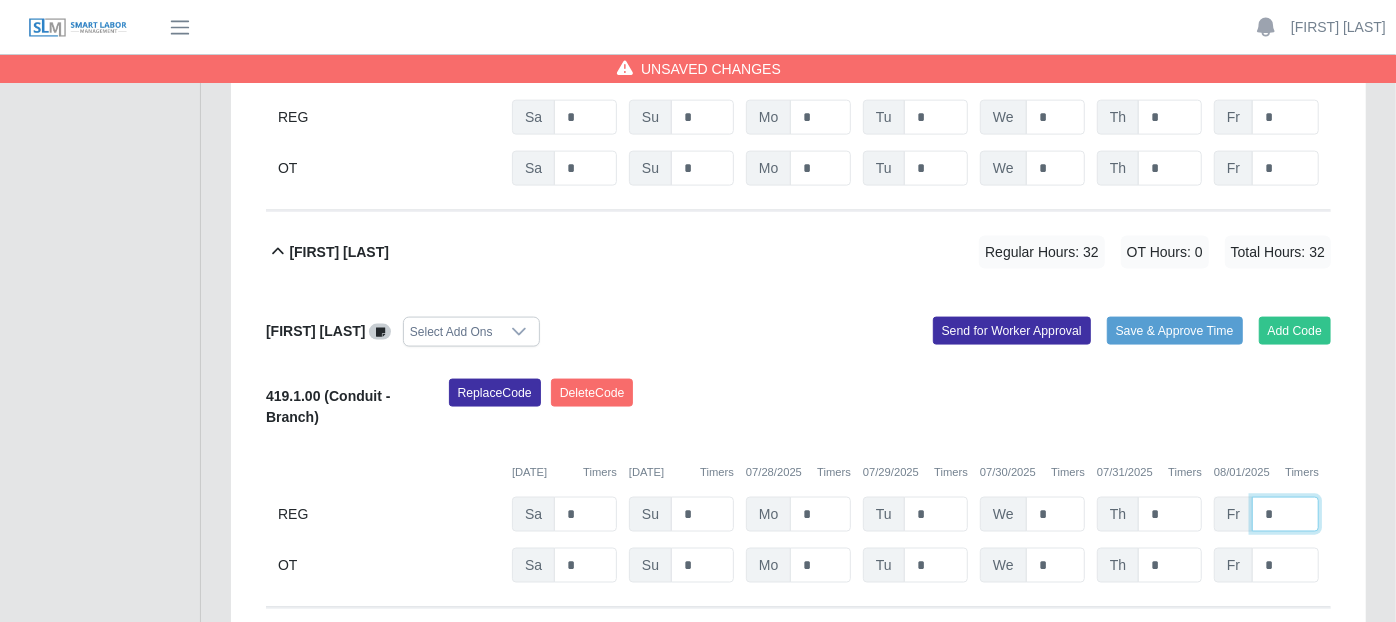 click on "*" at bounding box center (1285, 514) 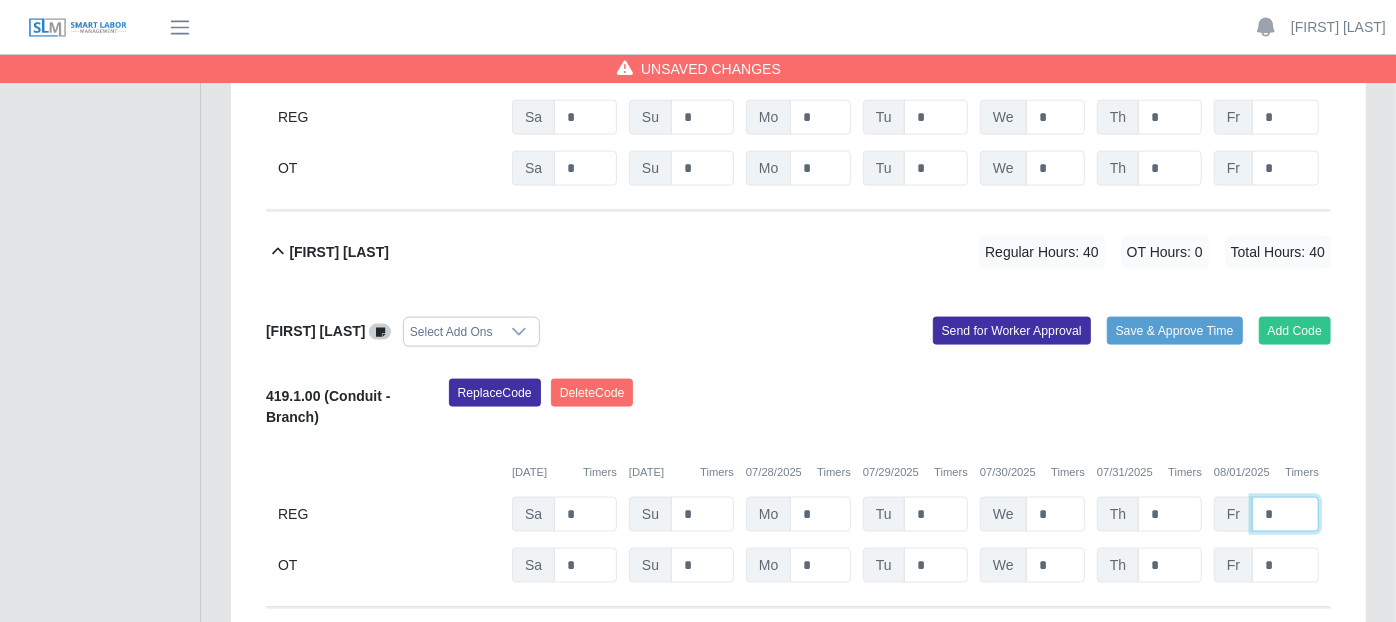 type on "*" 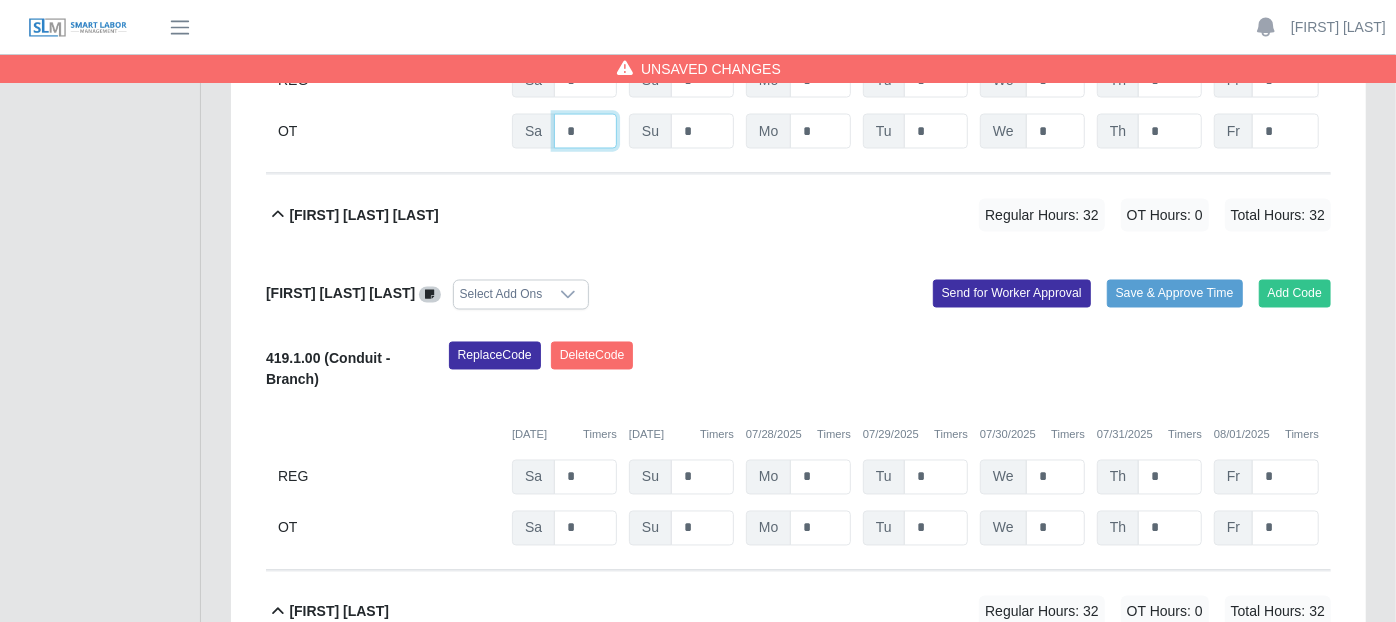 scroll, scrollTop: 2222, scrollLeft: 0, axis: vertical 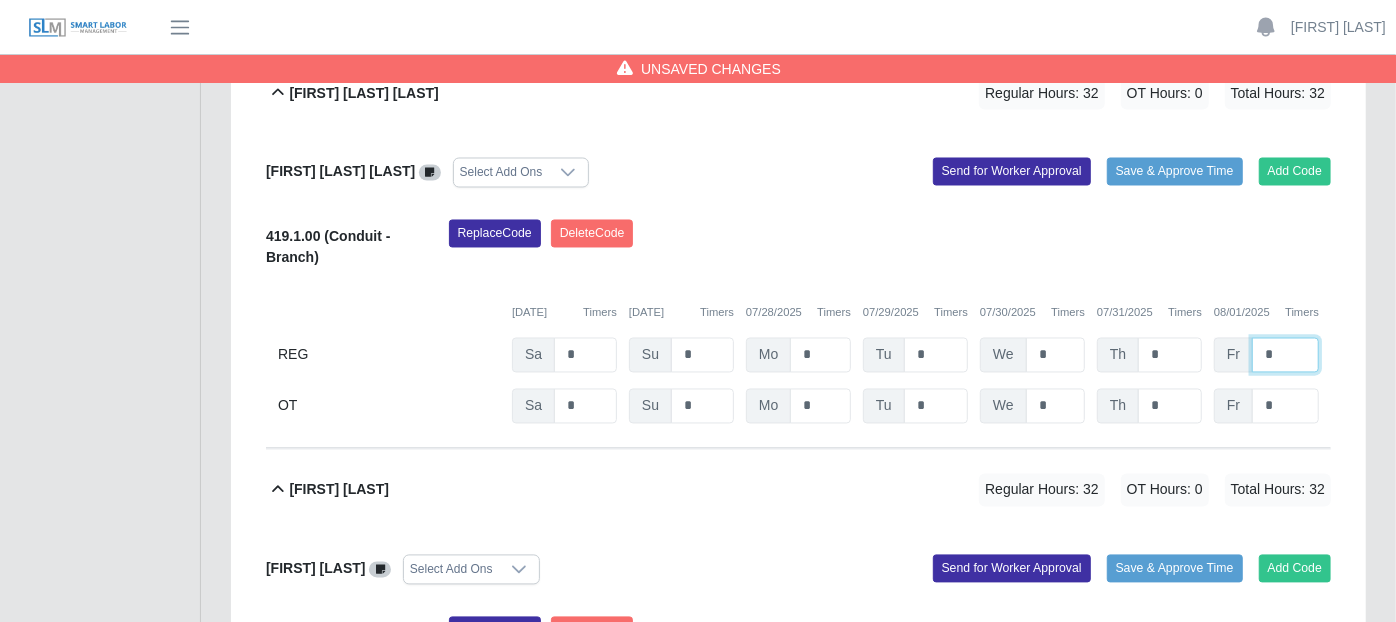 click on "*" at bounding box center (1285, 355) 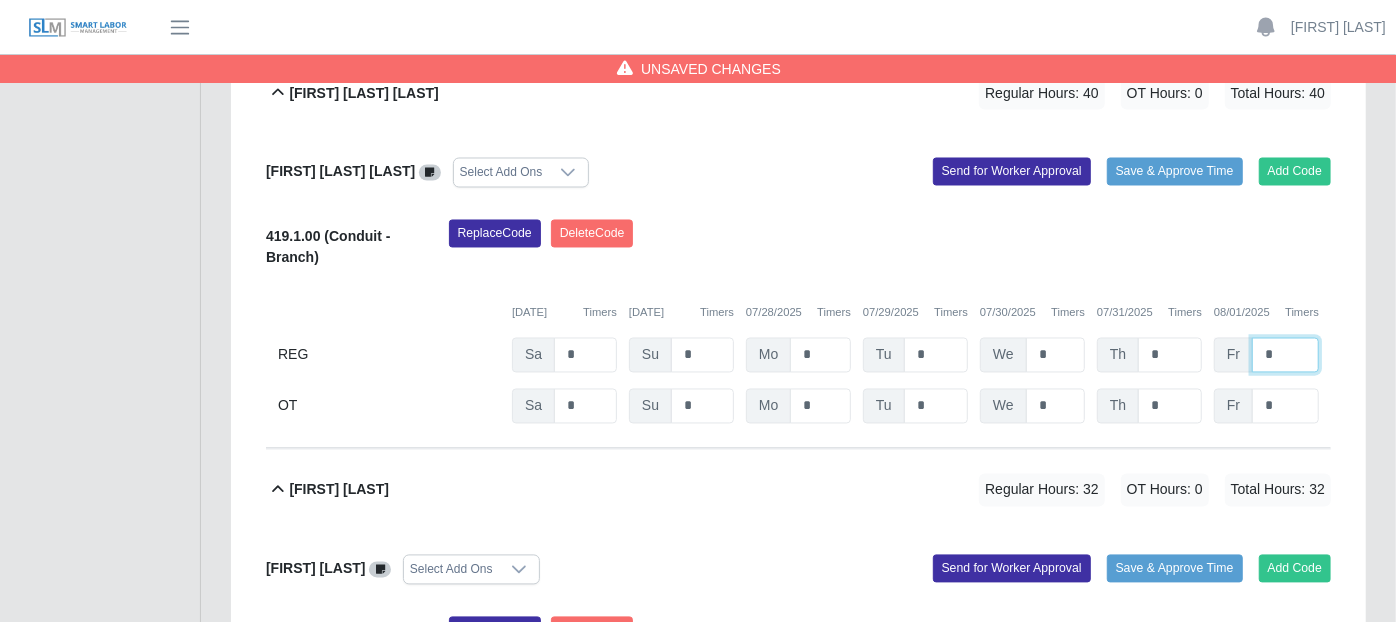 type on "*" 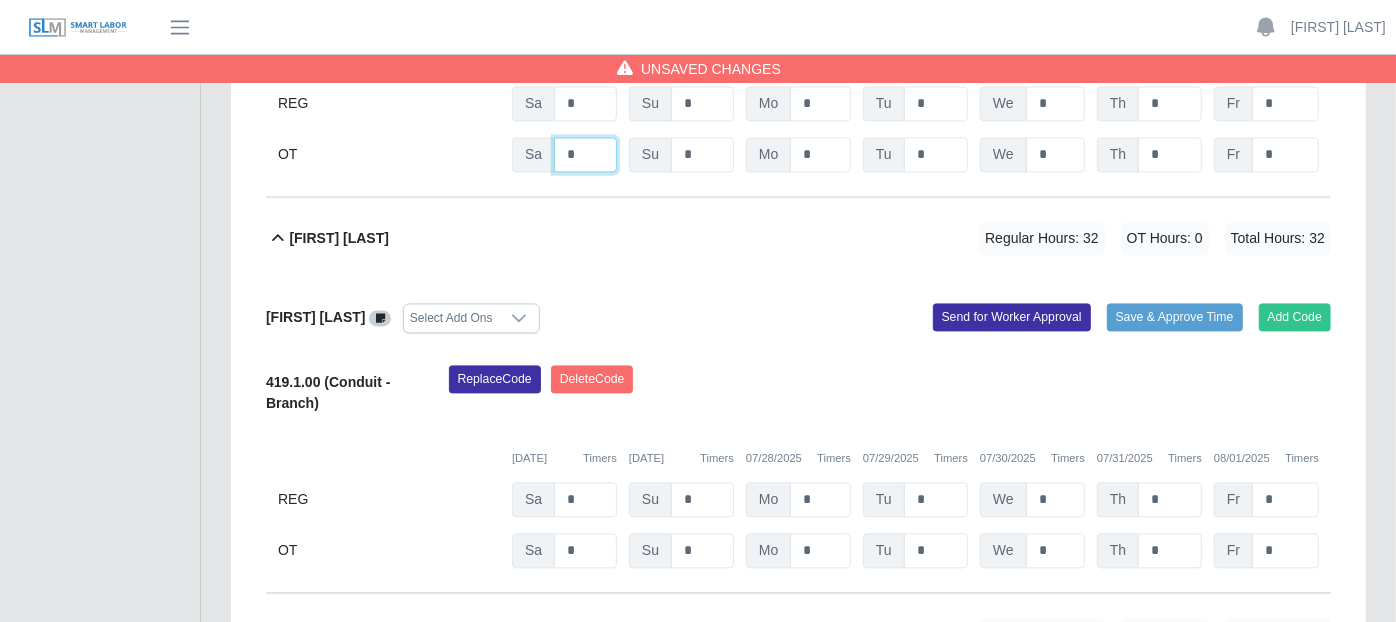 scroll, scrollTop: 2555, scrollLeft: 0, axis: vertical 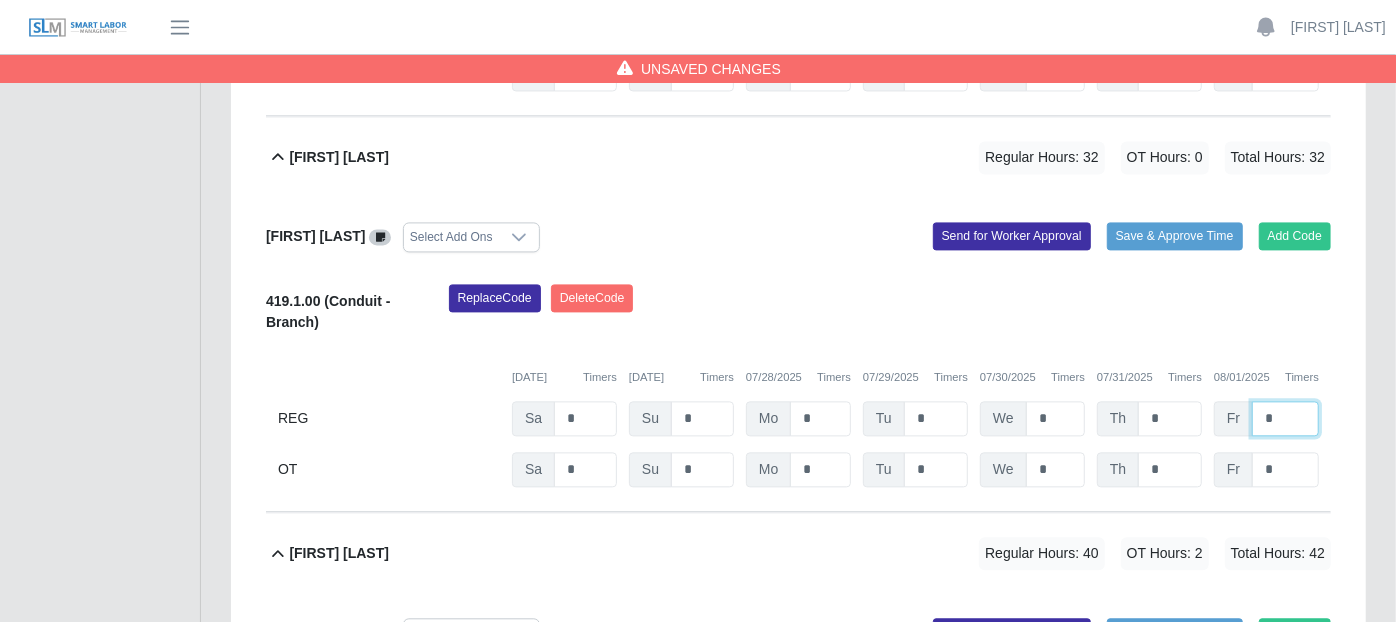 click on "*" at bounding box center (1285, 418) 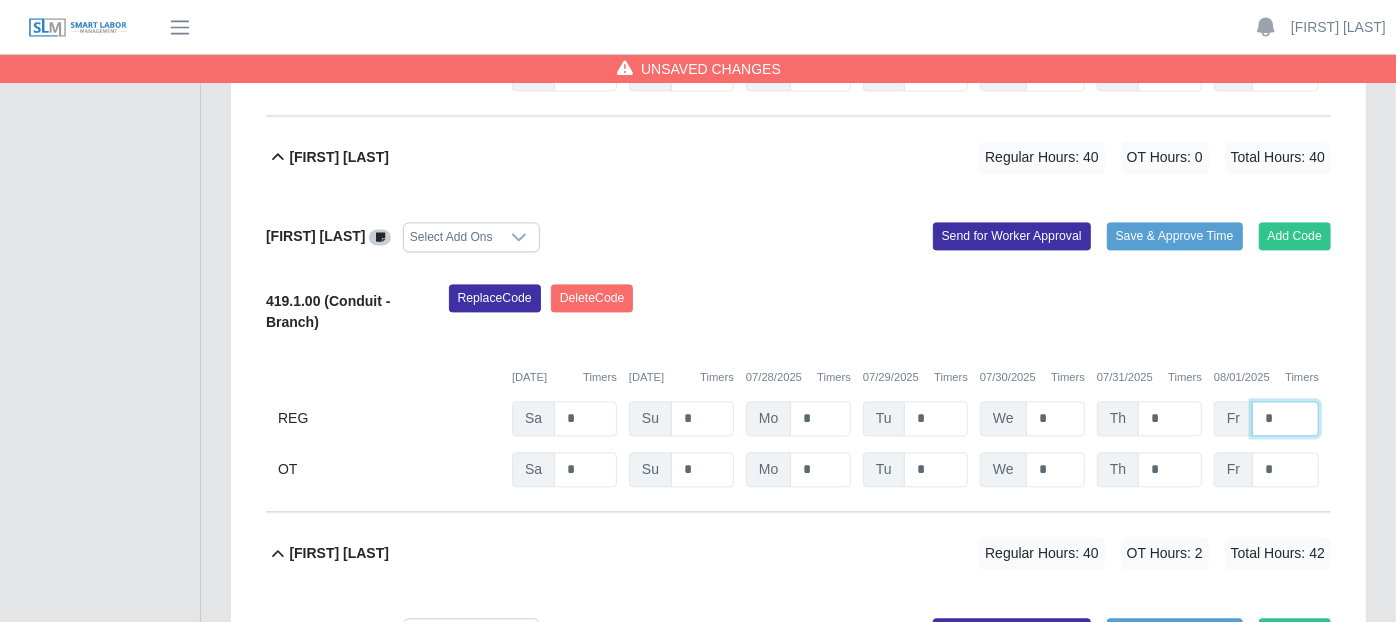 type on "*" 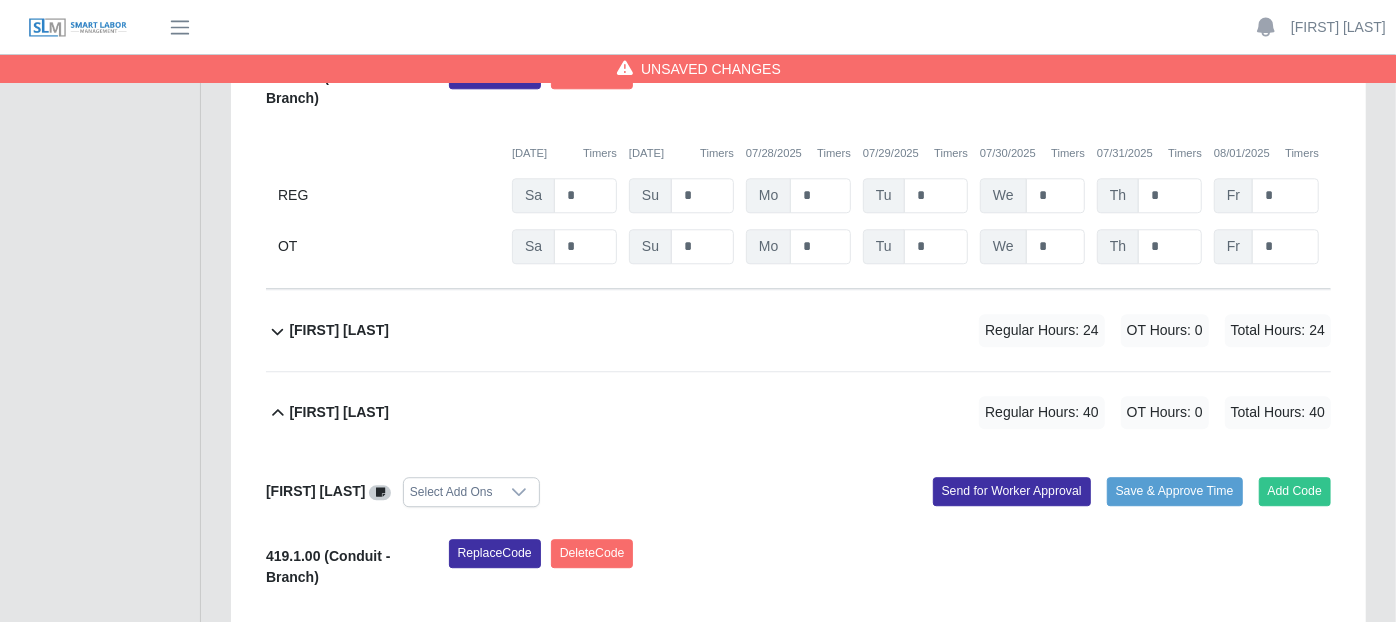 scroll, scrollTop: 3222, scrollLeft: 0, axis: vertical 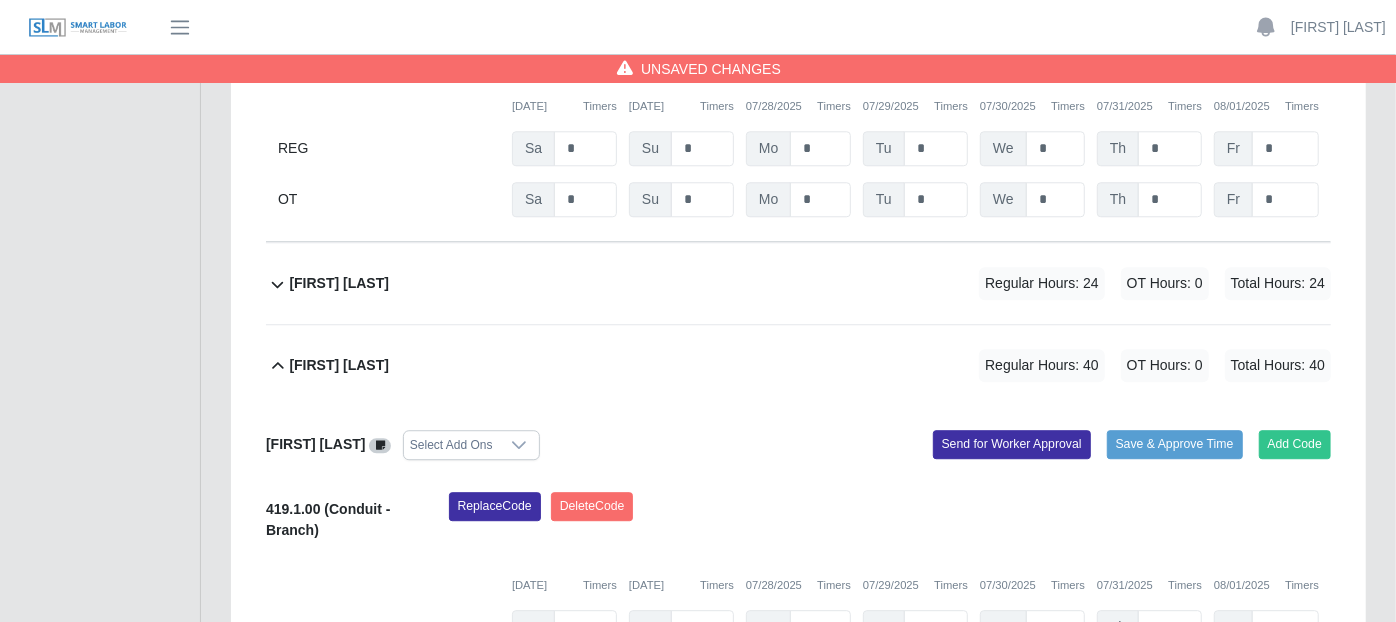click 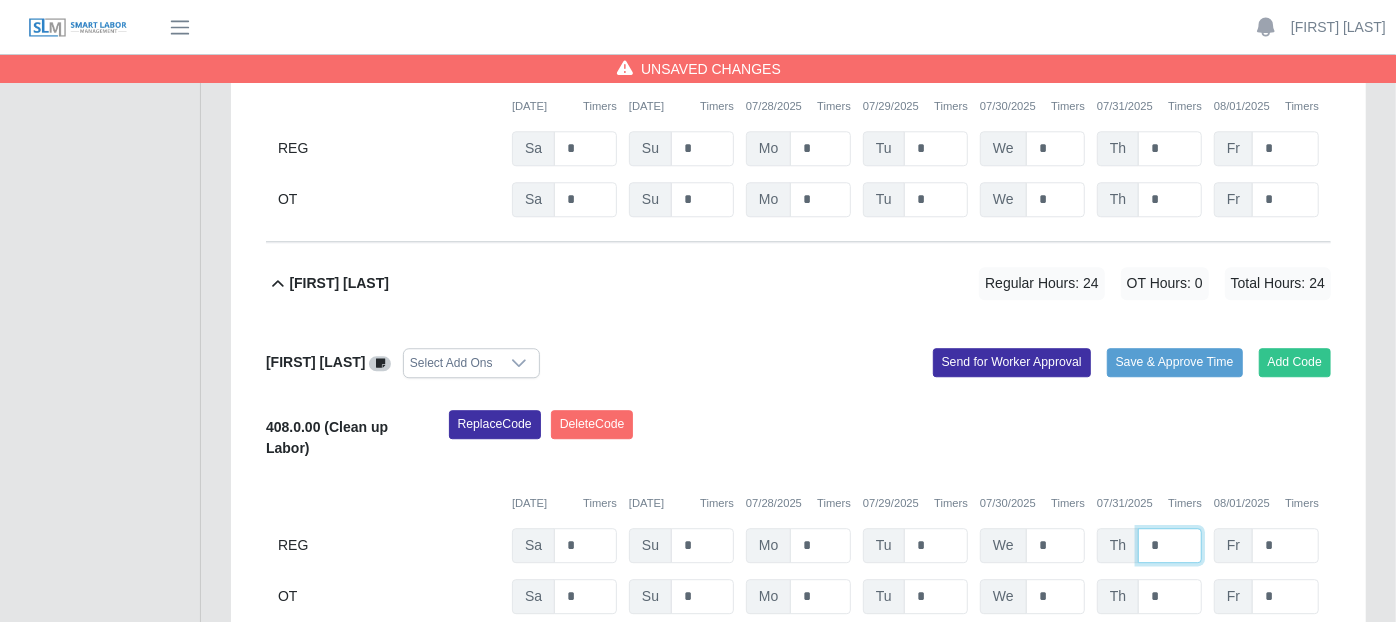 click on "*" at bounding box center (1170, 545) 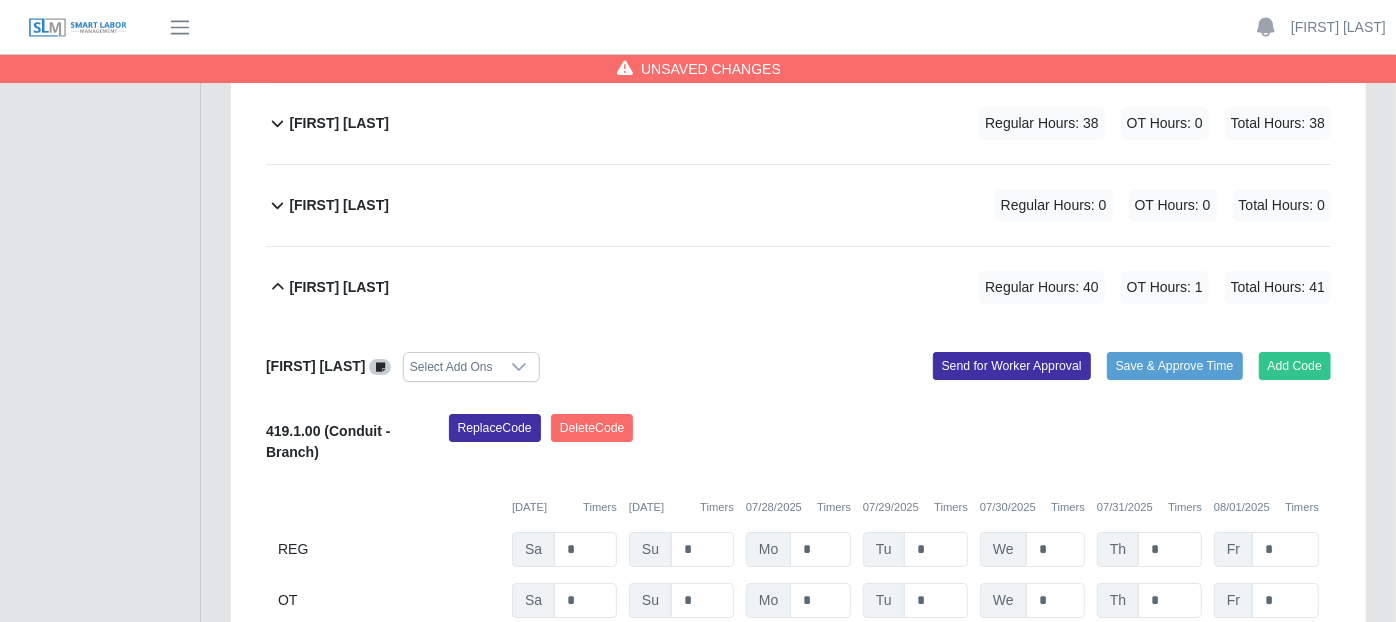 scroll, scrollTop: 4222, scrollLeft: 0, axis: vertical 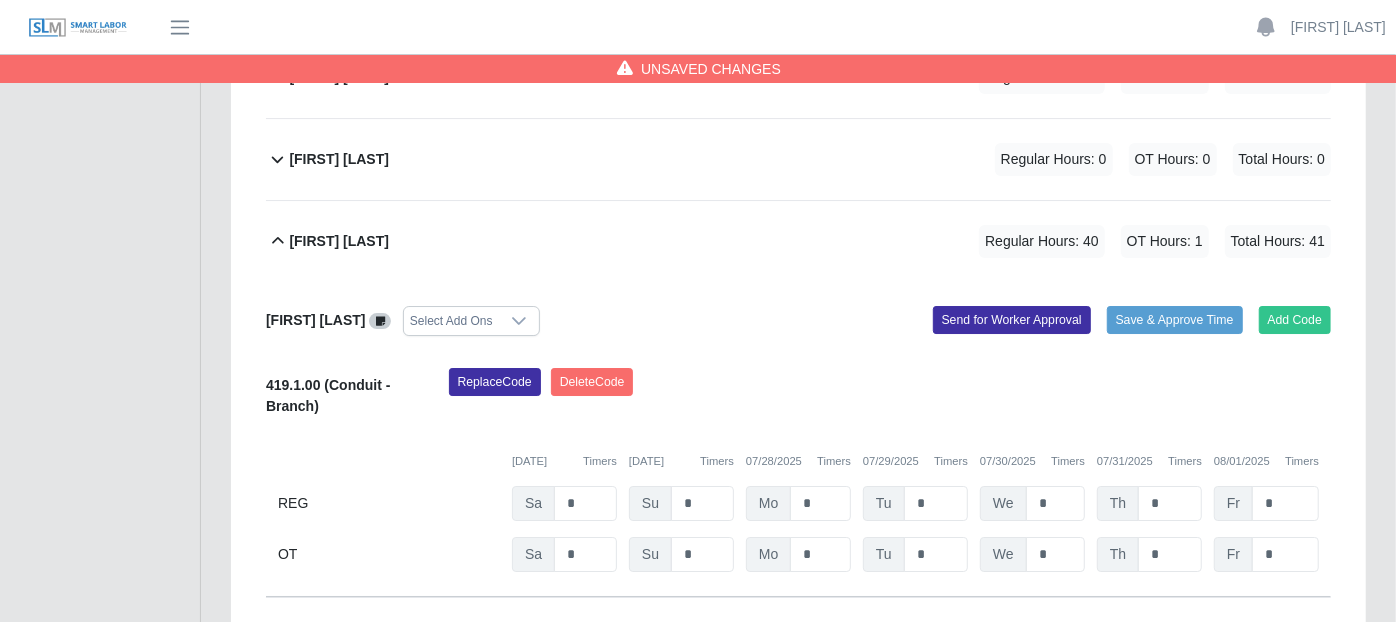 type on "*" 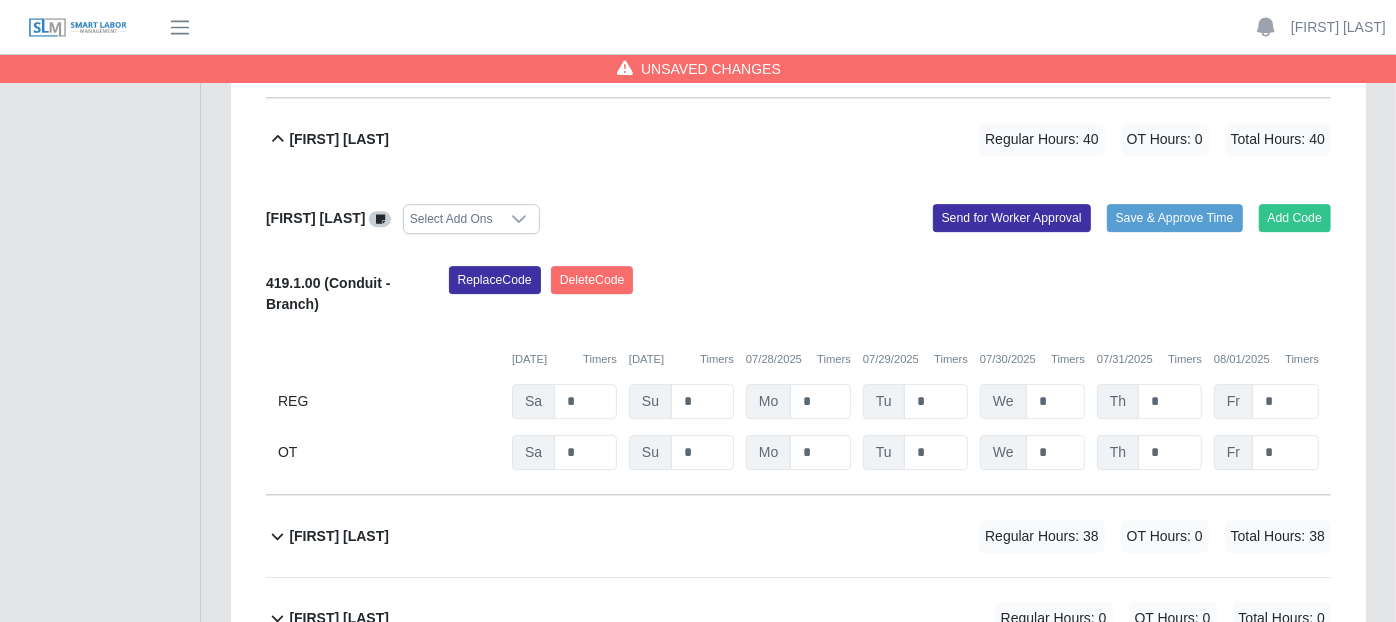 scroll, scrollTop: 3654, scrollLeft: 0, axis: vertical 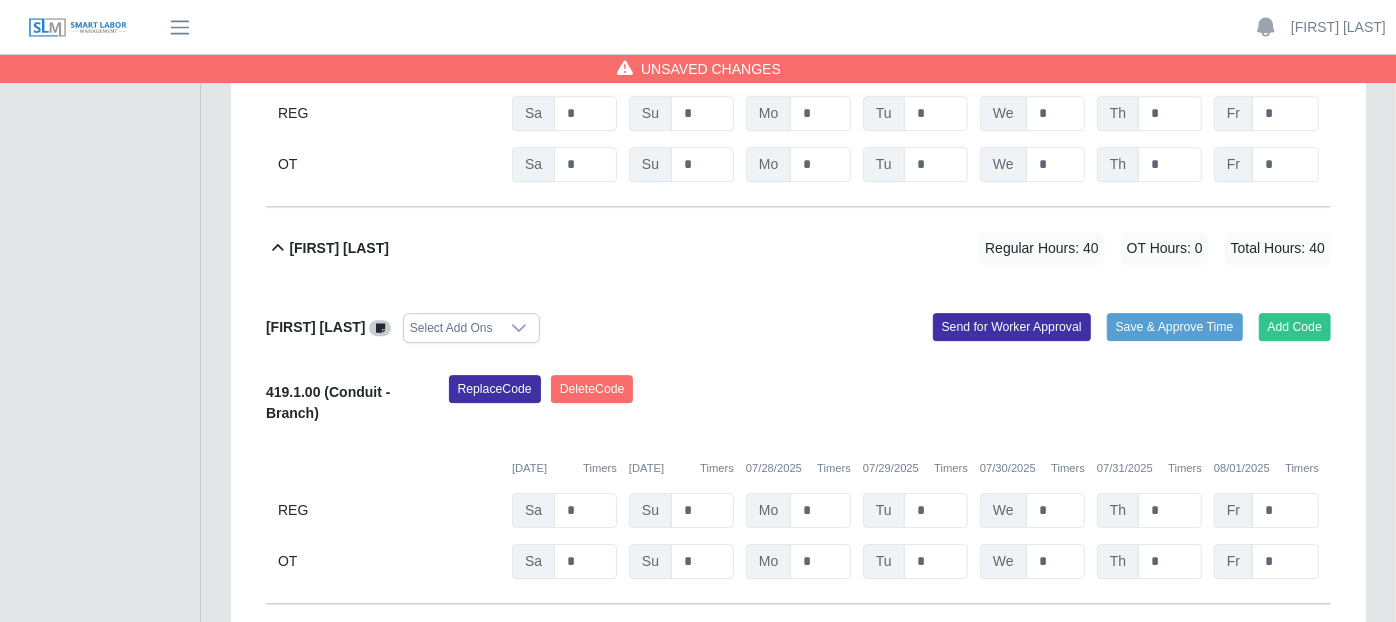 click 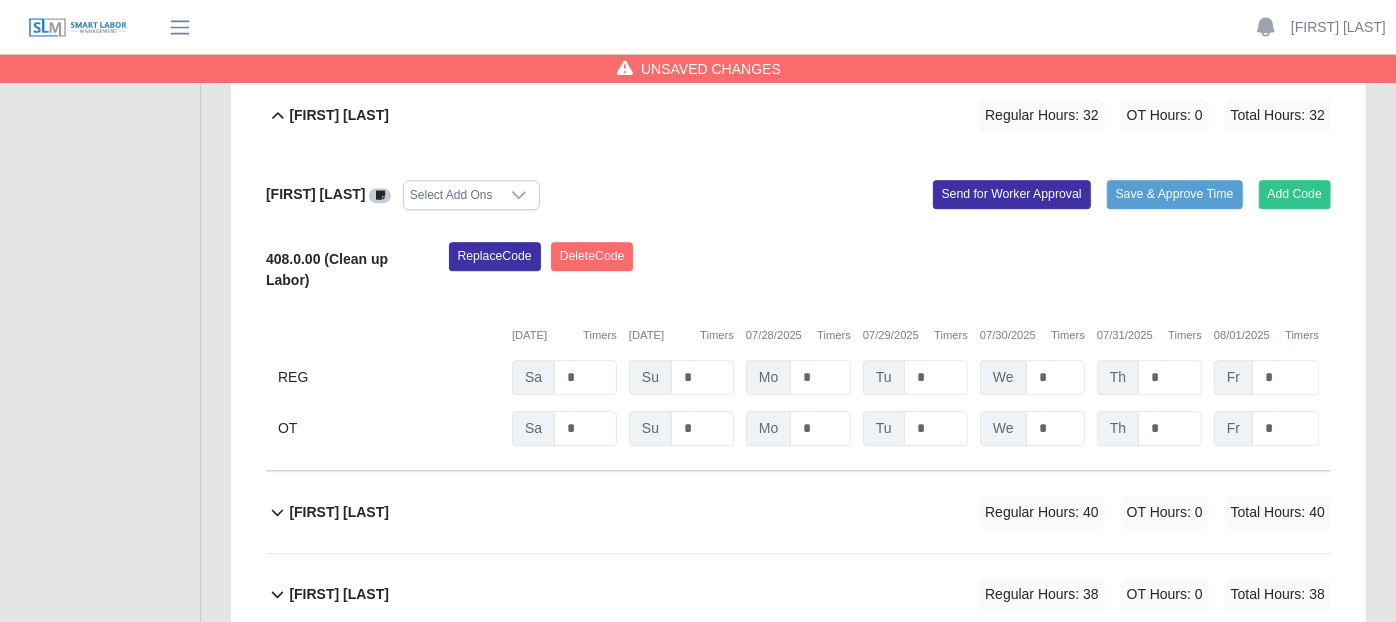scroll, scrollTop: 3320, scrollLeft: 0, axis: vertical 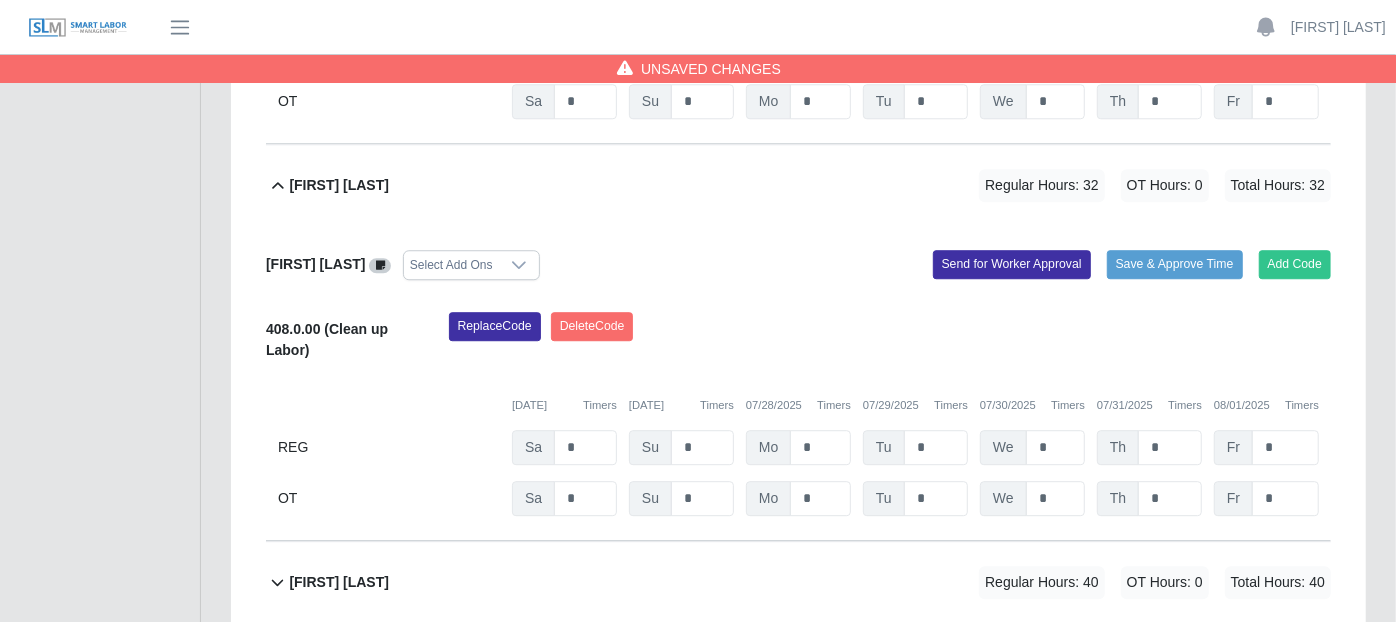 click 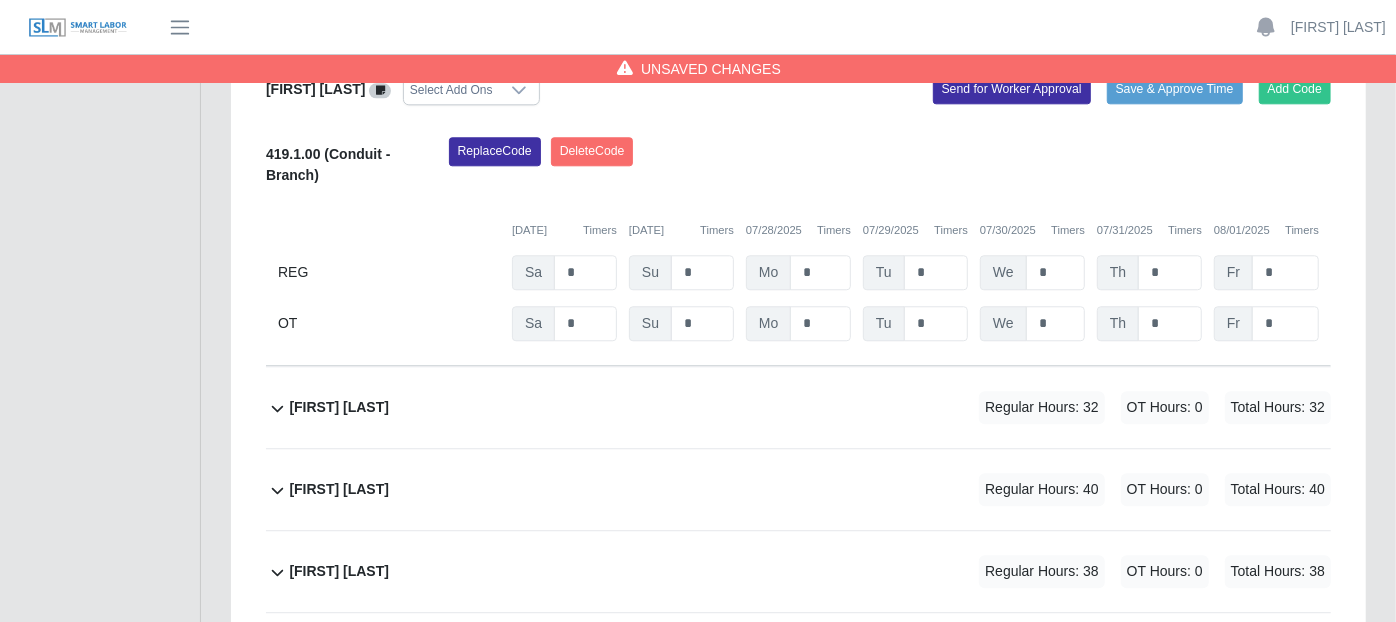 scroll, scrollTop: 2987, scrollLeft: 0, axis: vertical 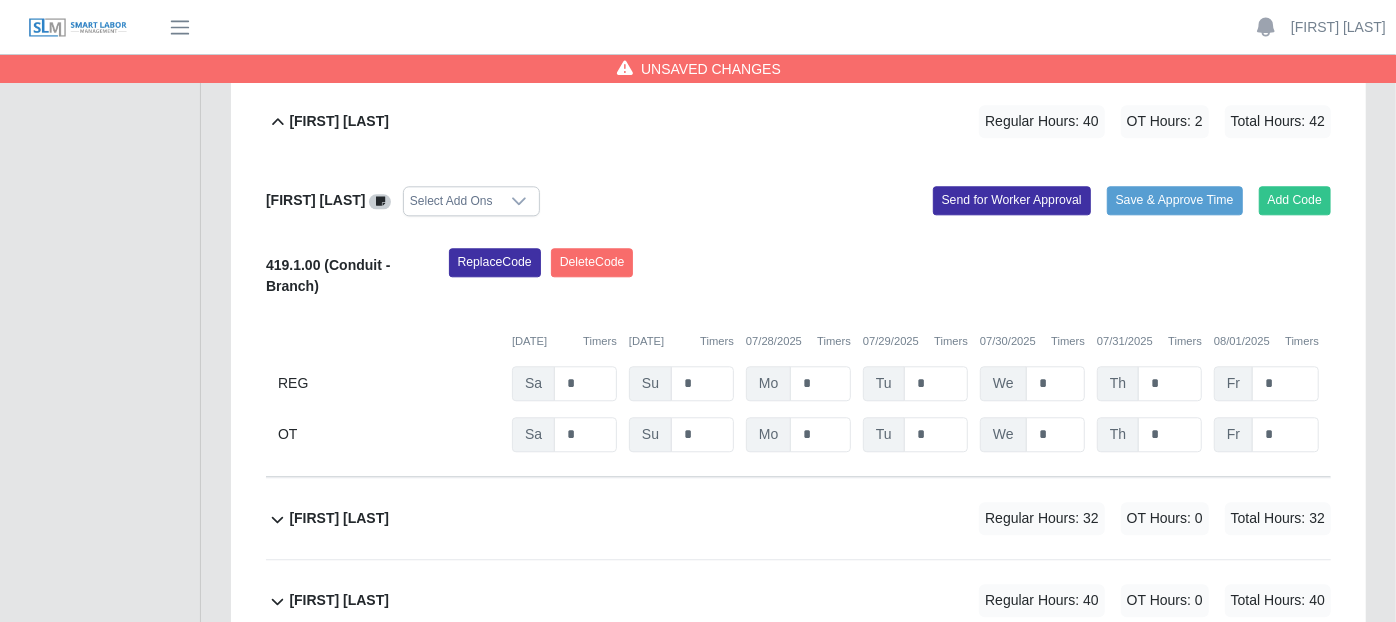 click 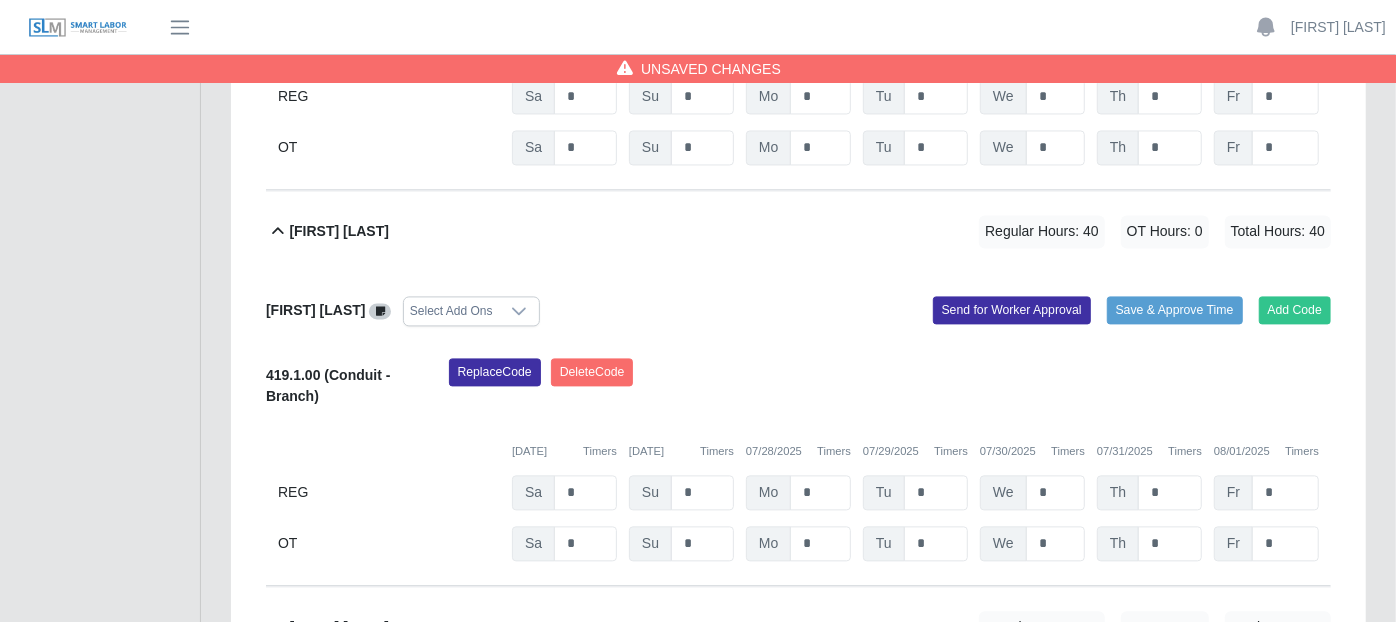 scroll, scrollTop: 2431, scrollLeft: 0, axis: vertical 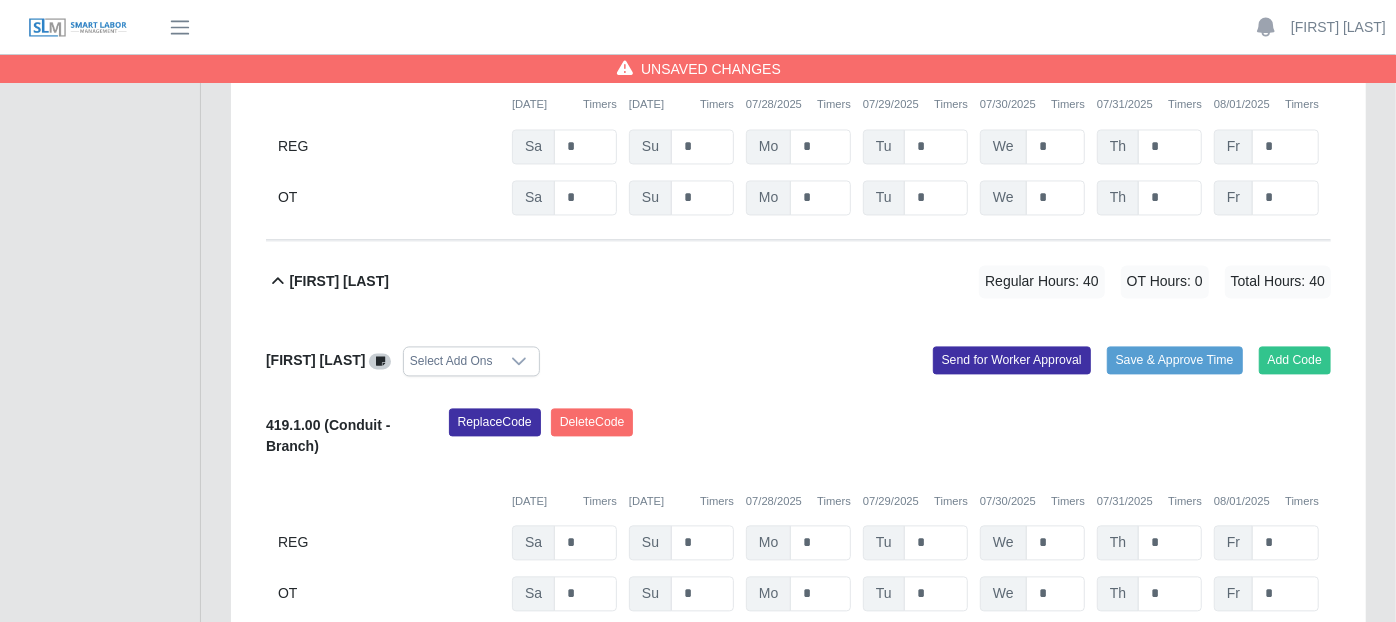 click 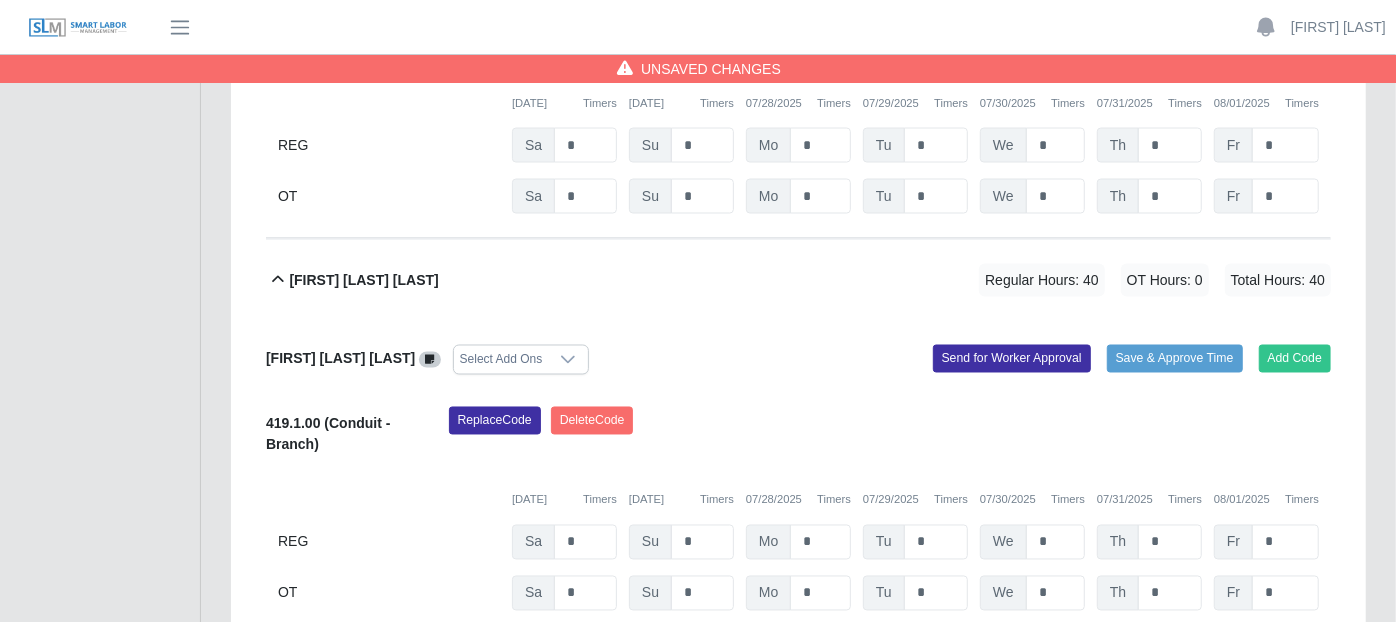 scroll, scrollTop: 1987, scrollLeft: 0, axis: vertical 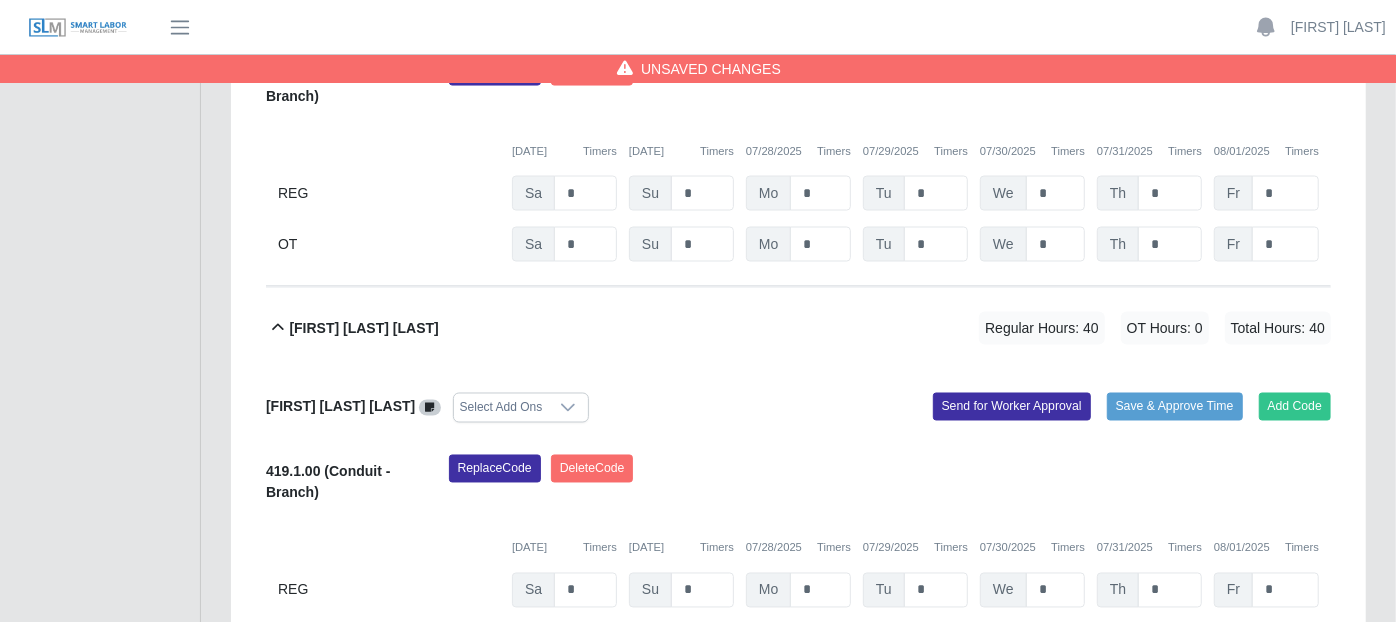 click 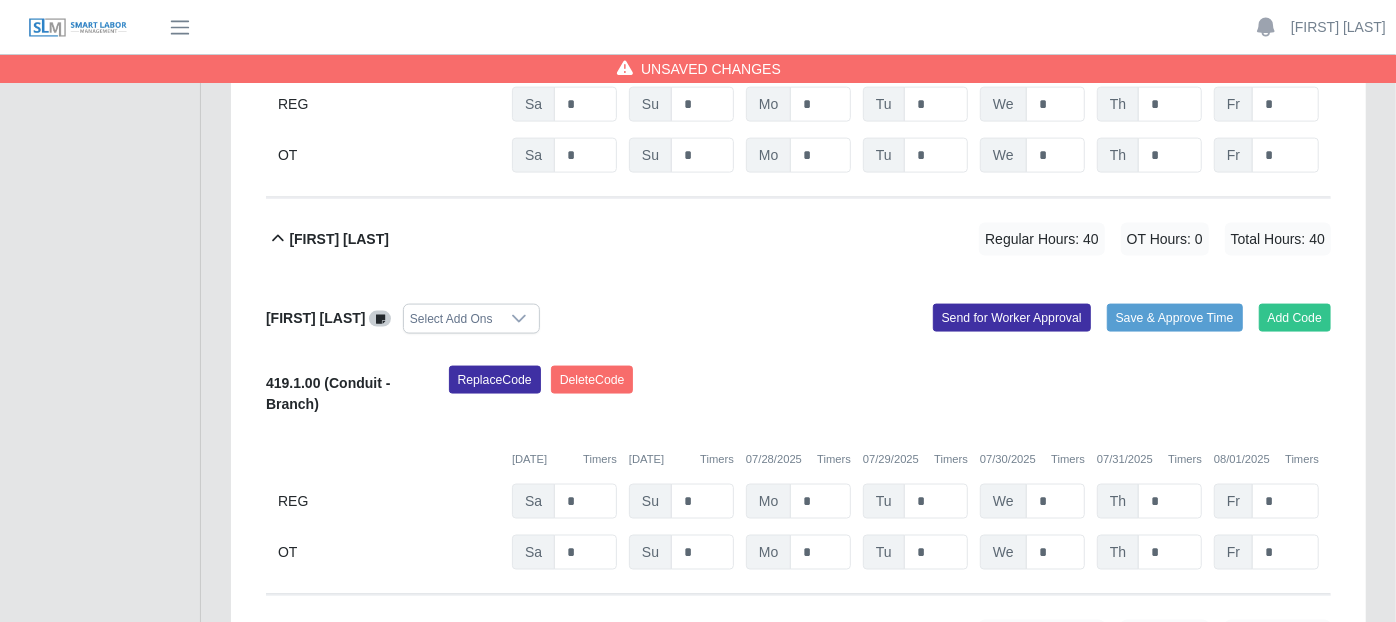 scroll, scrollTop: 1654, scrollLeft: 0, axis: vertical 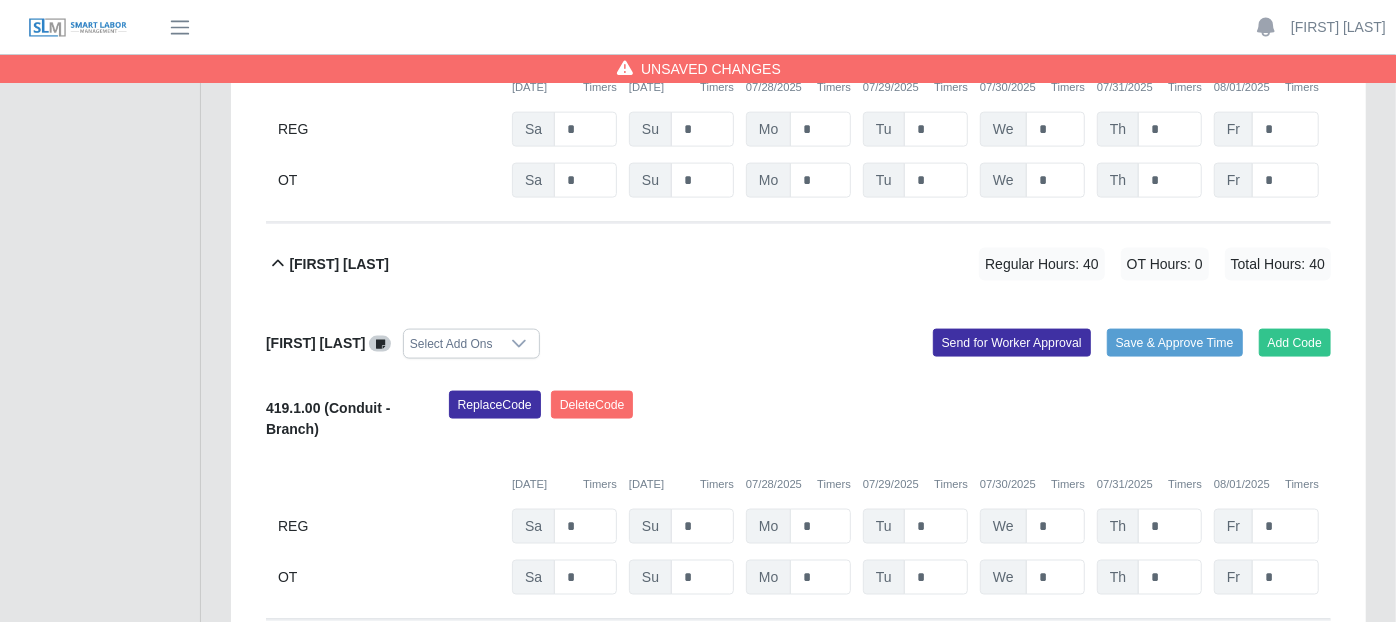 click 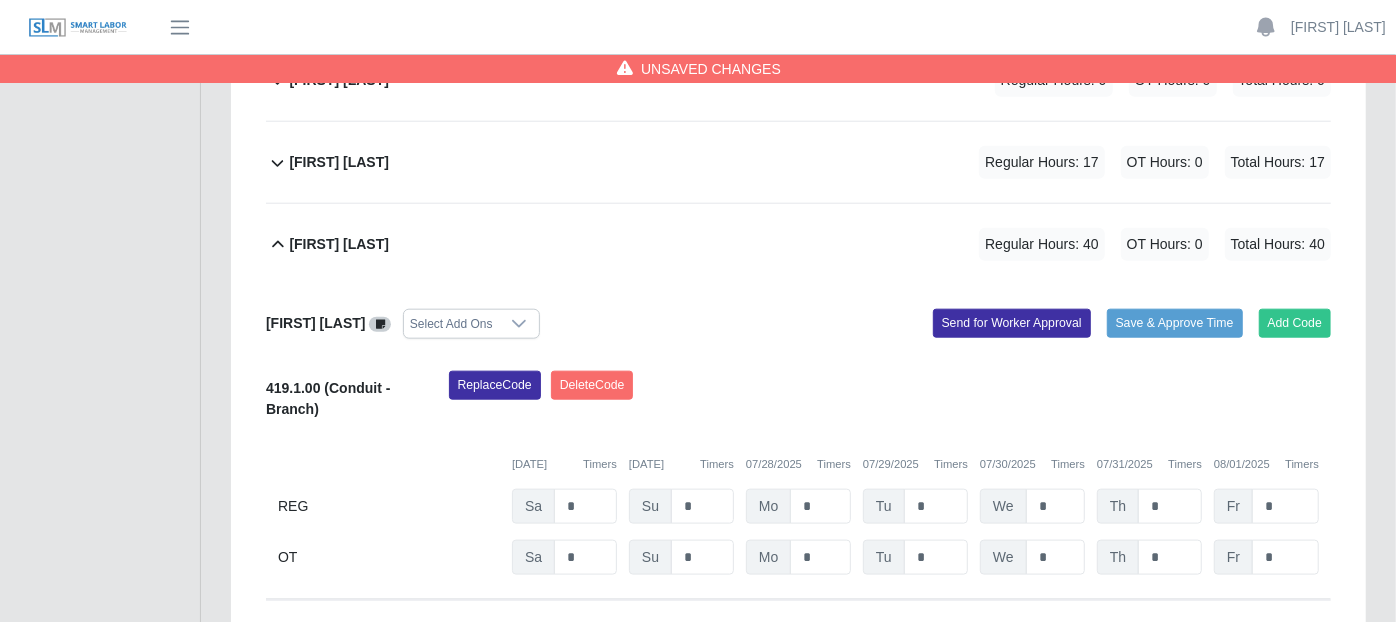 scroll, scrollTop: 1209, scrollLeft: 0, axis: vertical 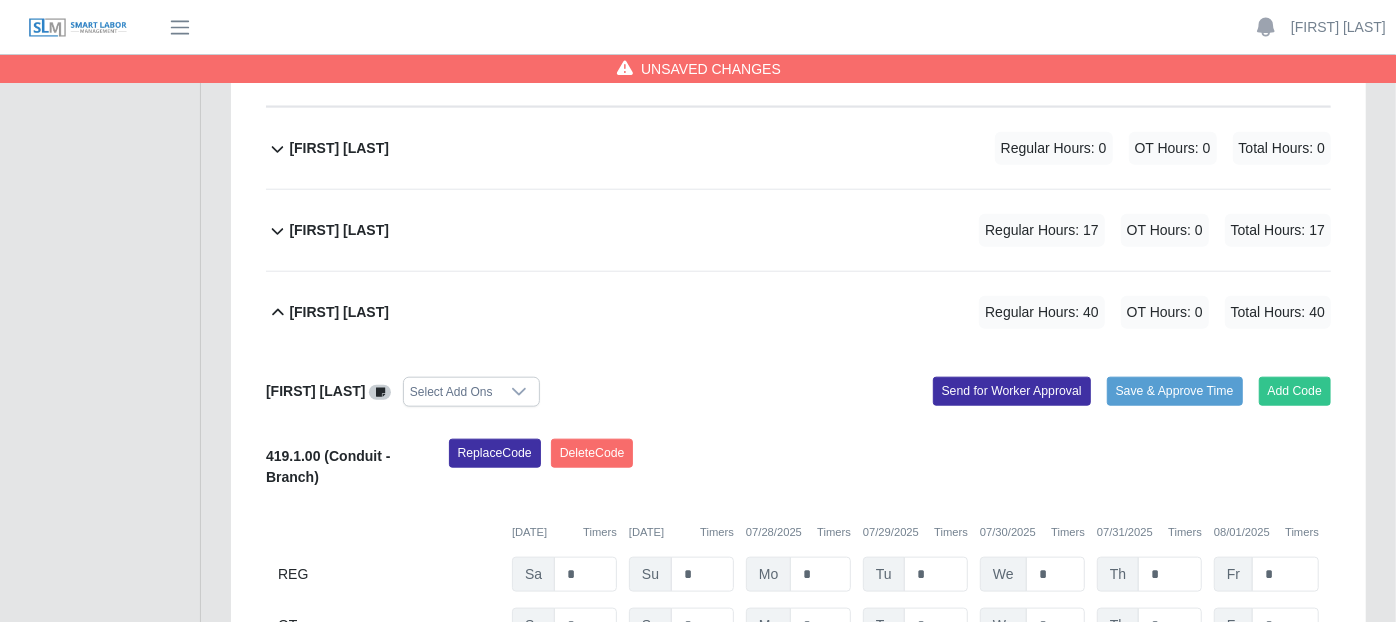 click on "[FIRST] [LAST]             Regular Hours: 40   OT Hours: 0   Total Hours: 40" at bounding box center [798, 312] 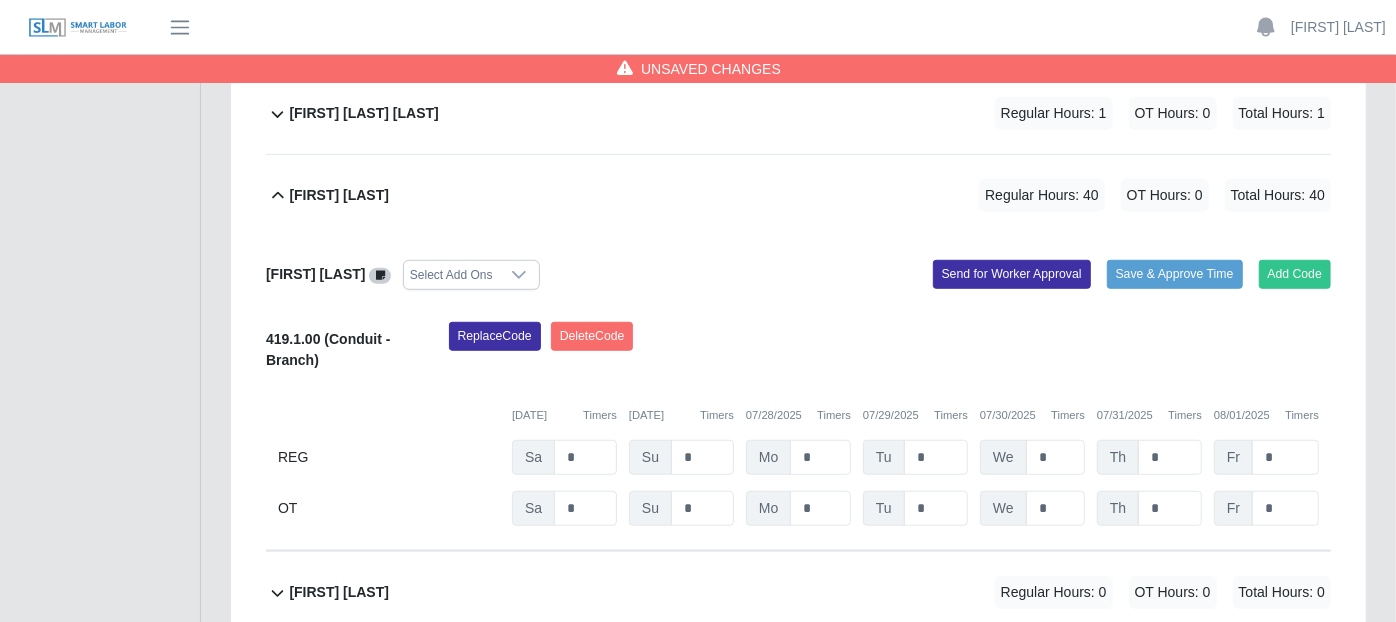 scroll, scrollTop: 765, scrollLeft: 0, axis: vertical 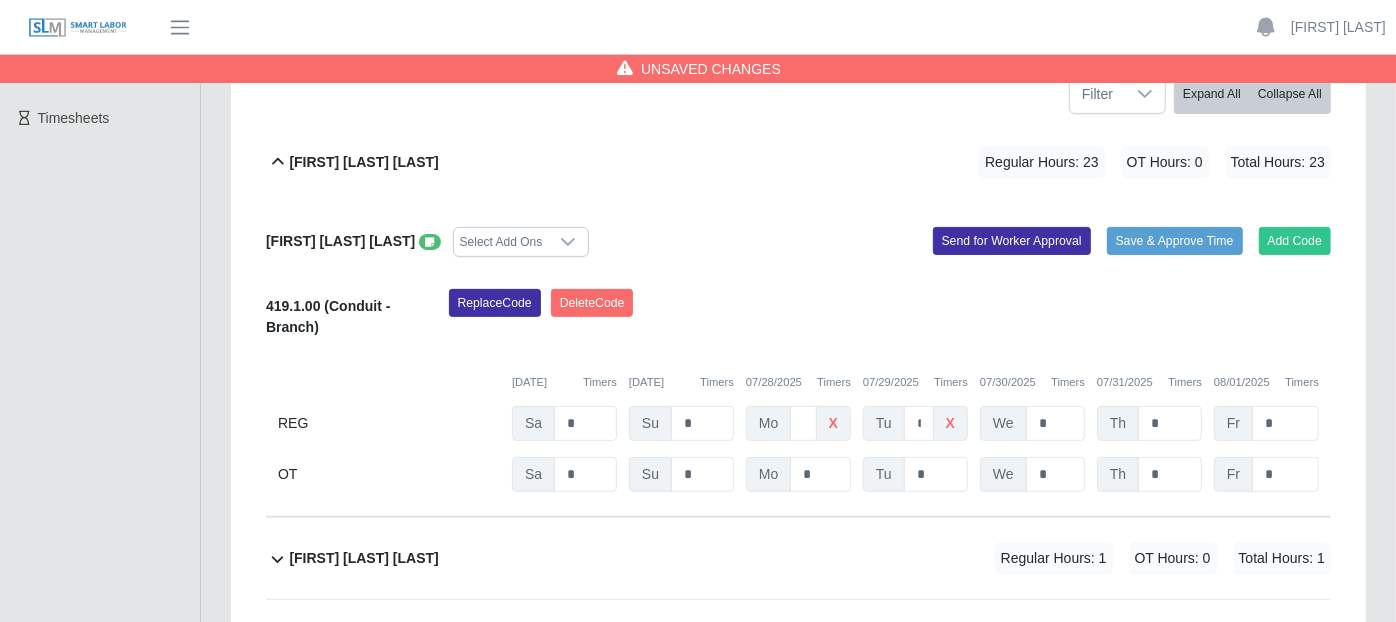 click 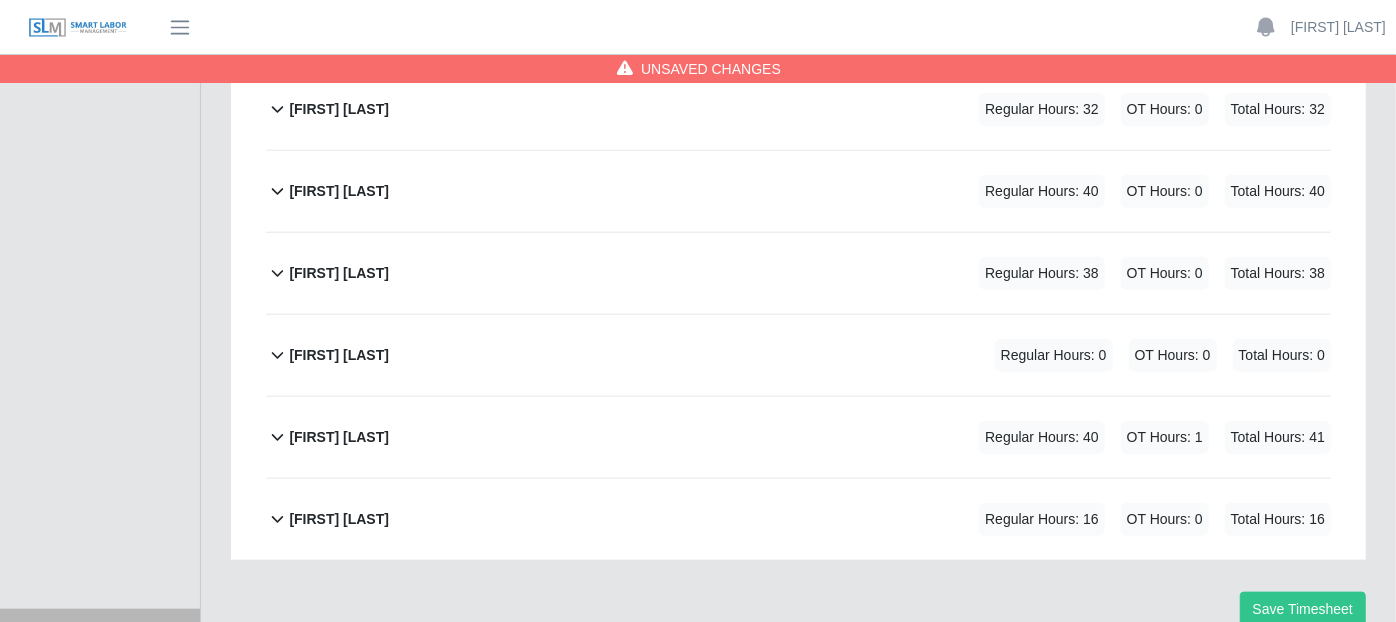 scroll, scrollTop: 1273, scrollLeft: 0, axis: vertical 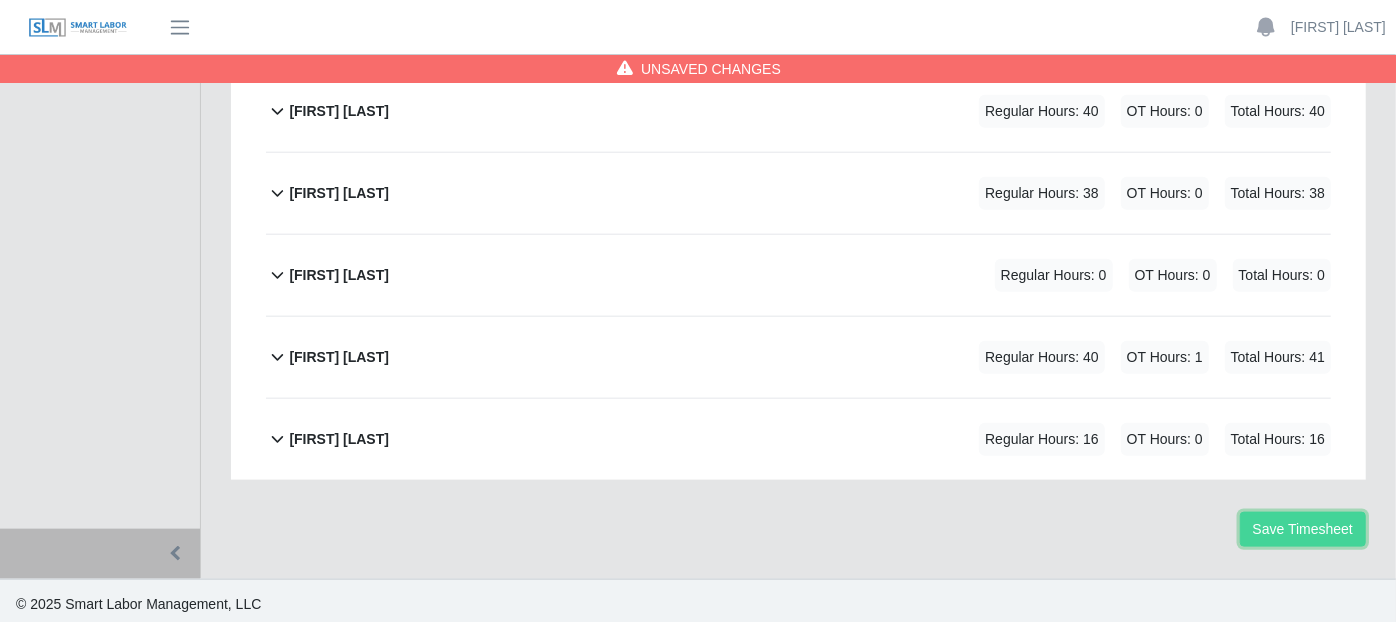 click on "Save
Timesheet" at bounding box center [1303, 529] 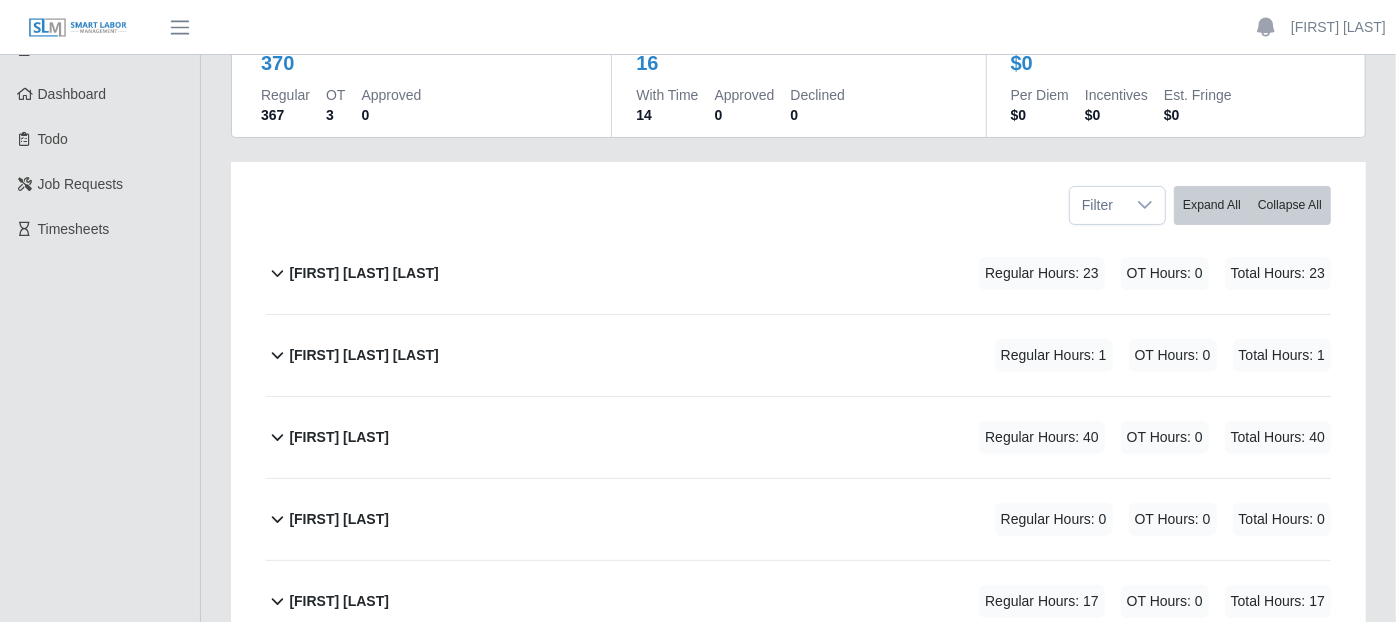 scroll, scrollTop: 222, scrollLeft: 0, axis: vertical 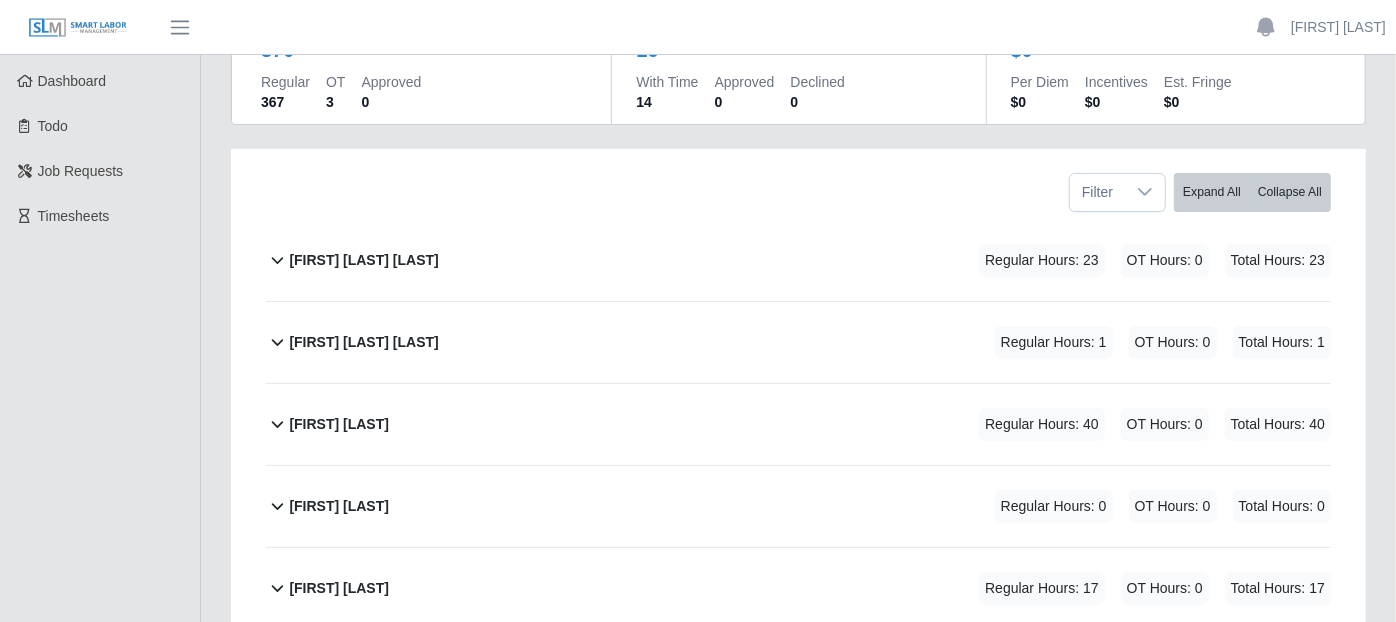 click 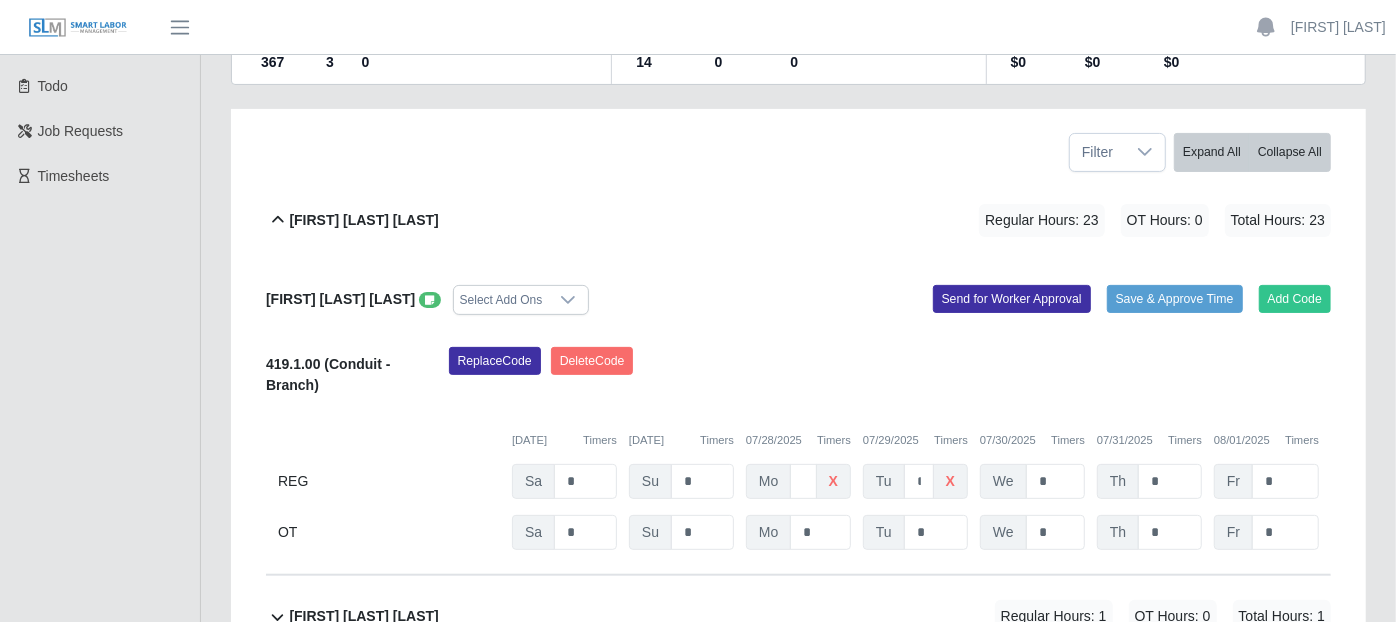 scroll, scrollTop: 333, scrollLeft: 0, axis: vertical 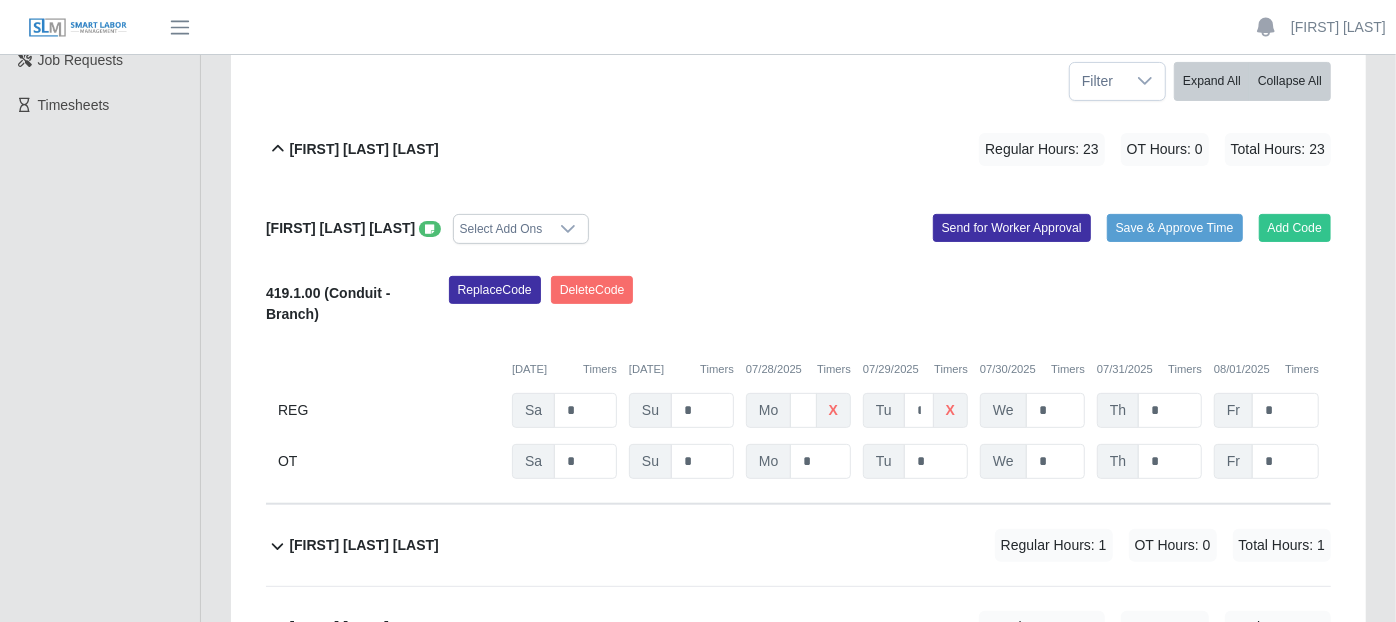 click 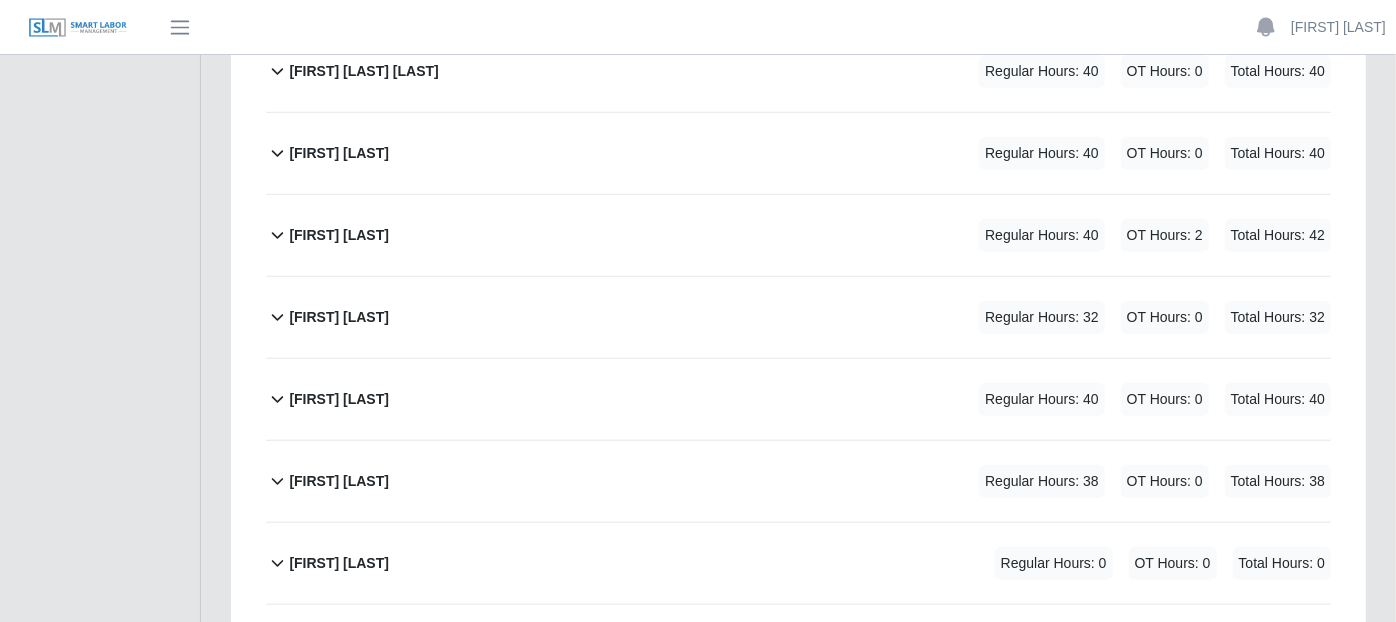 scroll, scrollTop: 1000, scrollLeft: 0, axis: vertical 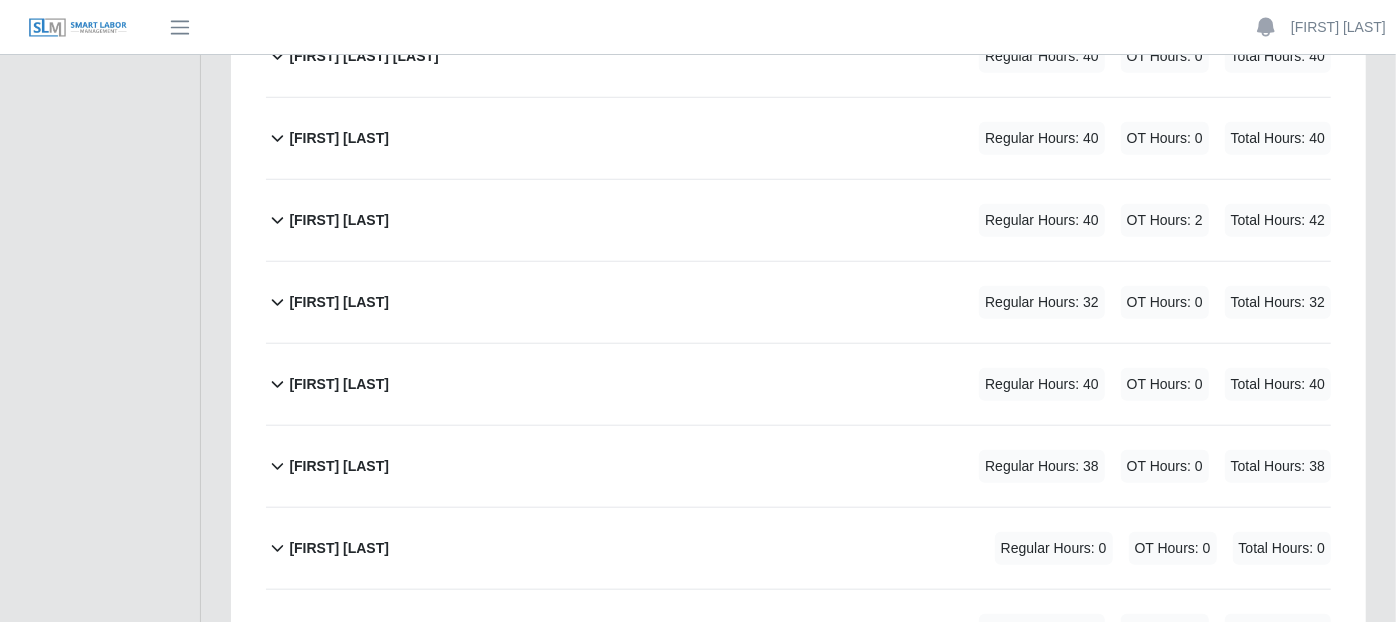 click 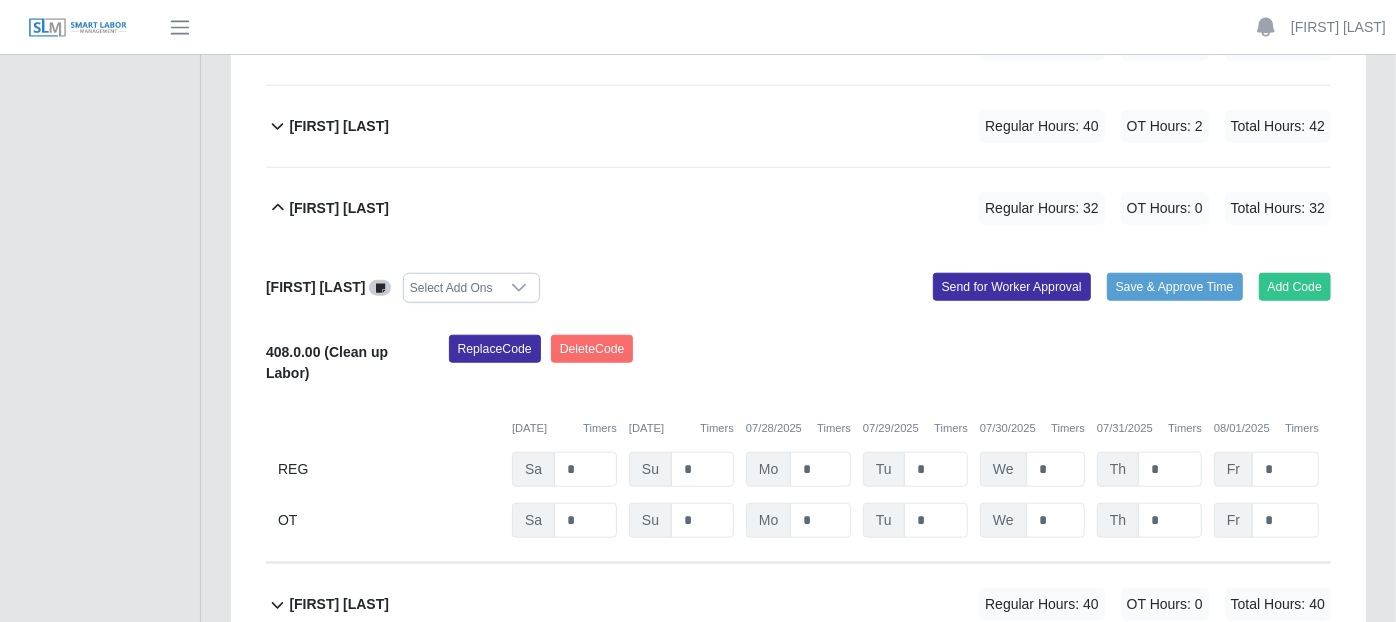 scroll, scrollTop: 1222, scrollLeft: 0, axis: vertical 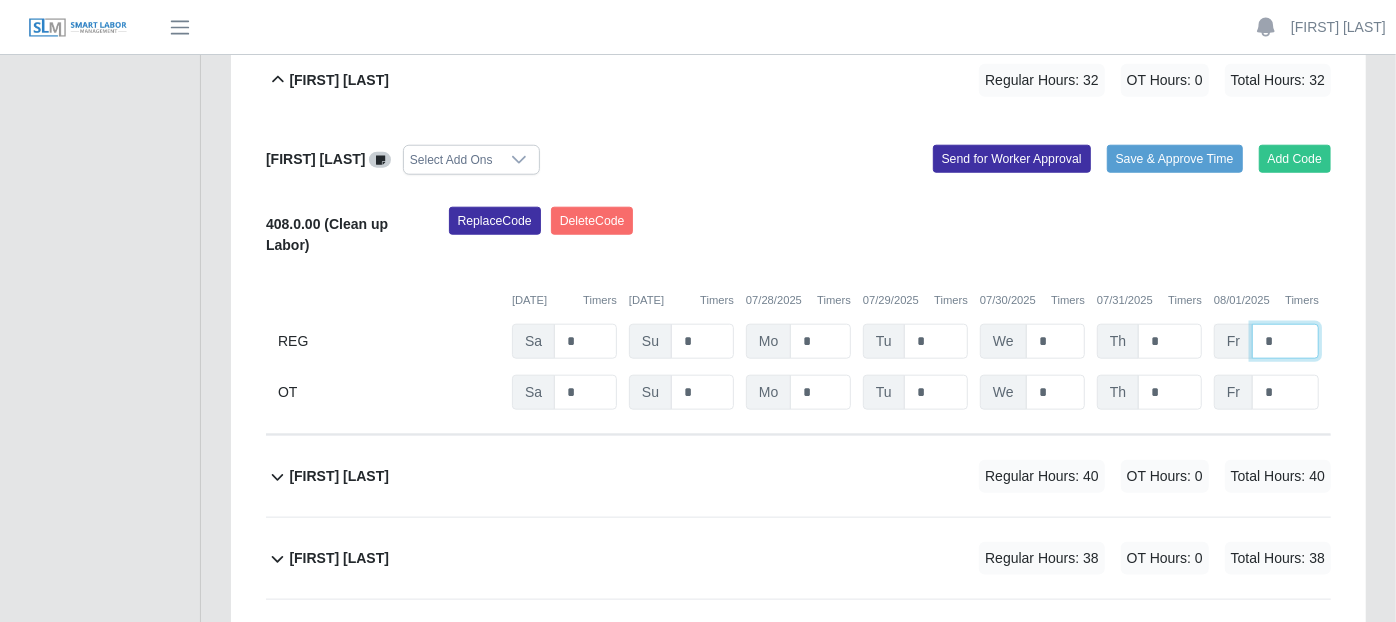 click on "*" at bounding box center (1285, 341) 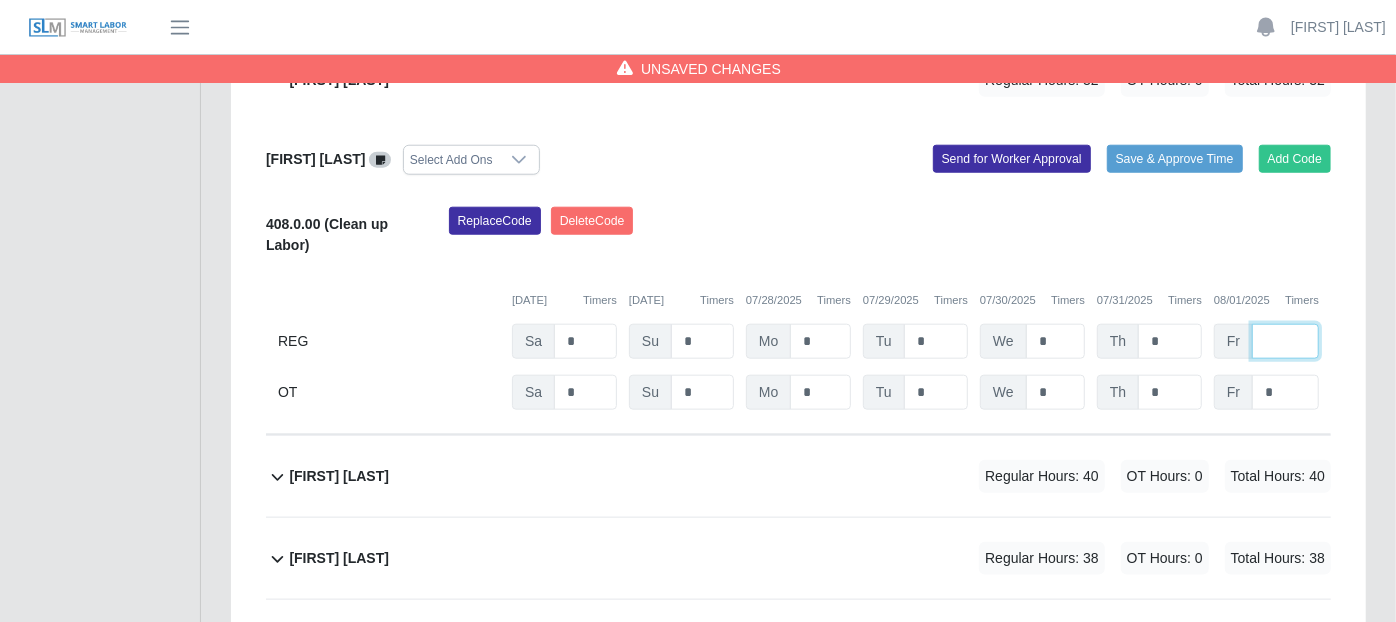 type on "*" 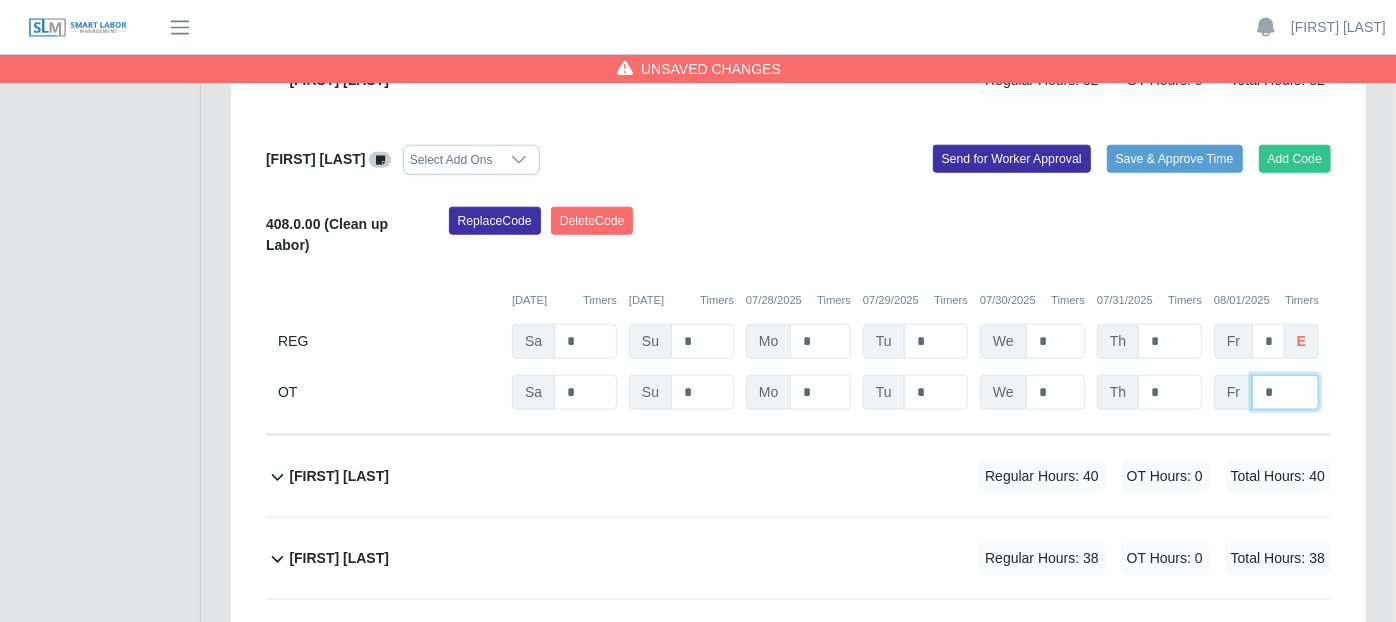 click on "*" at bounding box center (0, 0) 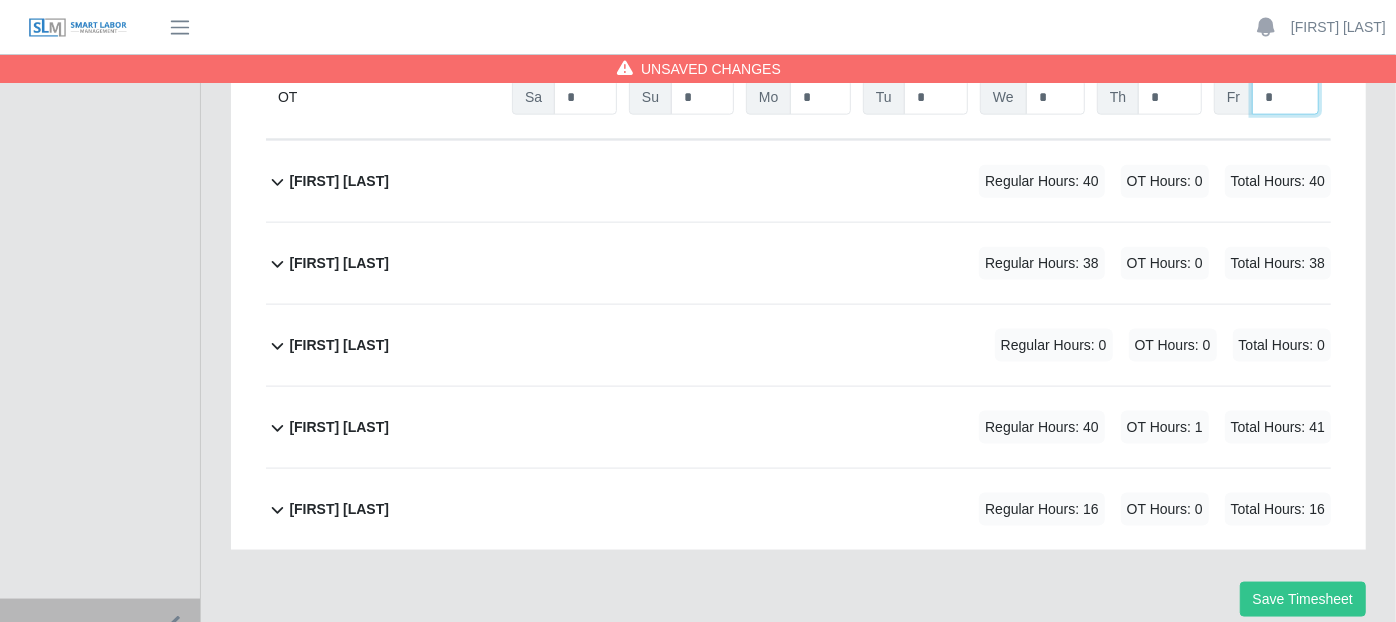 scroll, scrollTop: 1587, scrollLeft: 0, axis: vertical 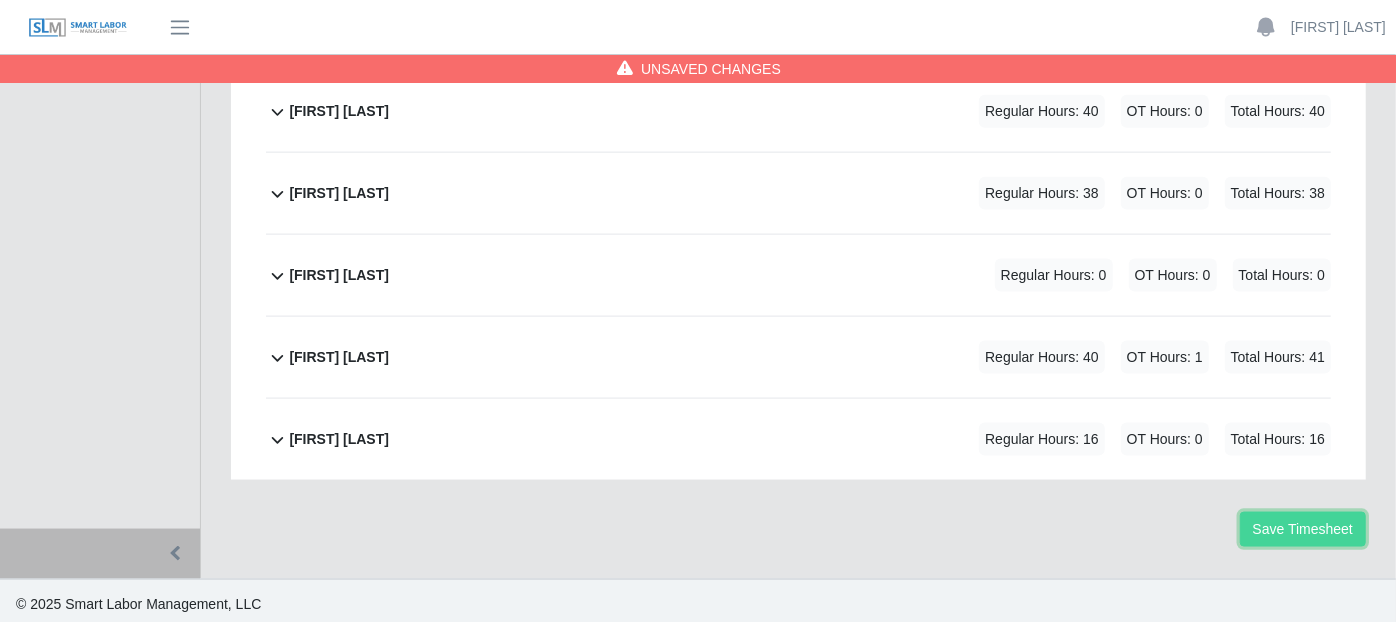 click on "Save
Timesheet" at bounding box center (1303, 529) 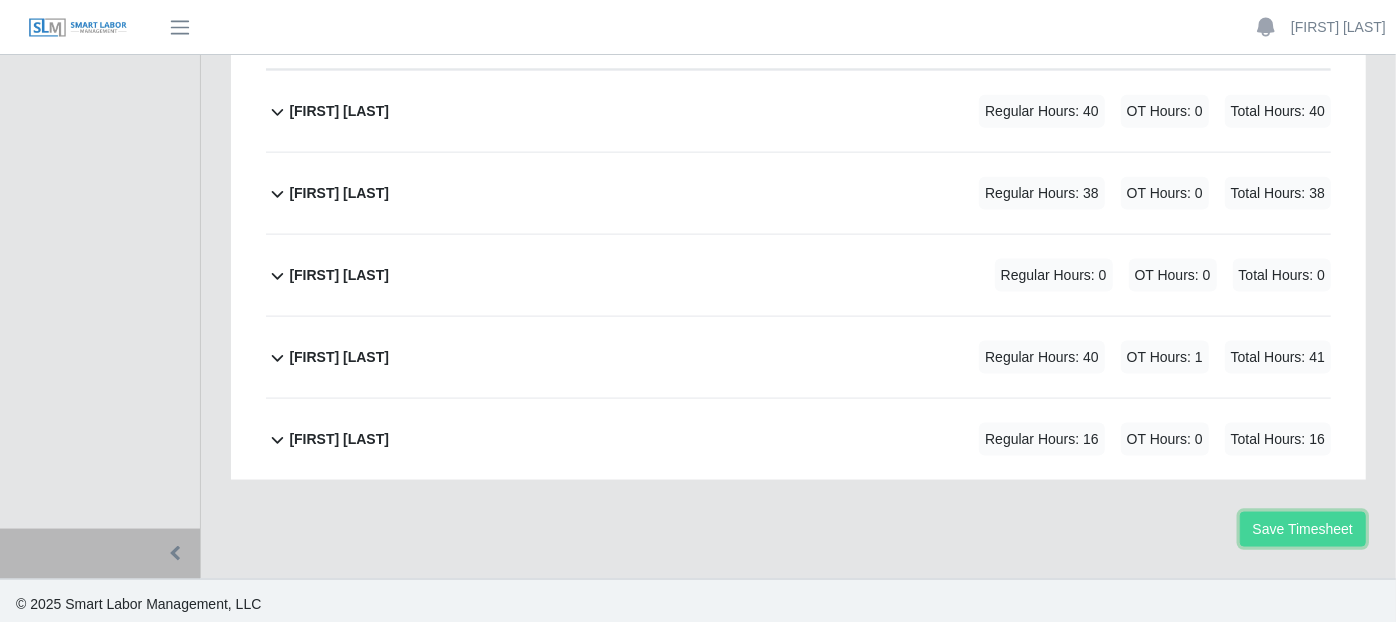 click on "Save
Timesheet" at bounding box center [1303, 529] 